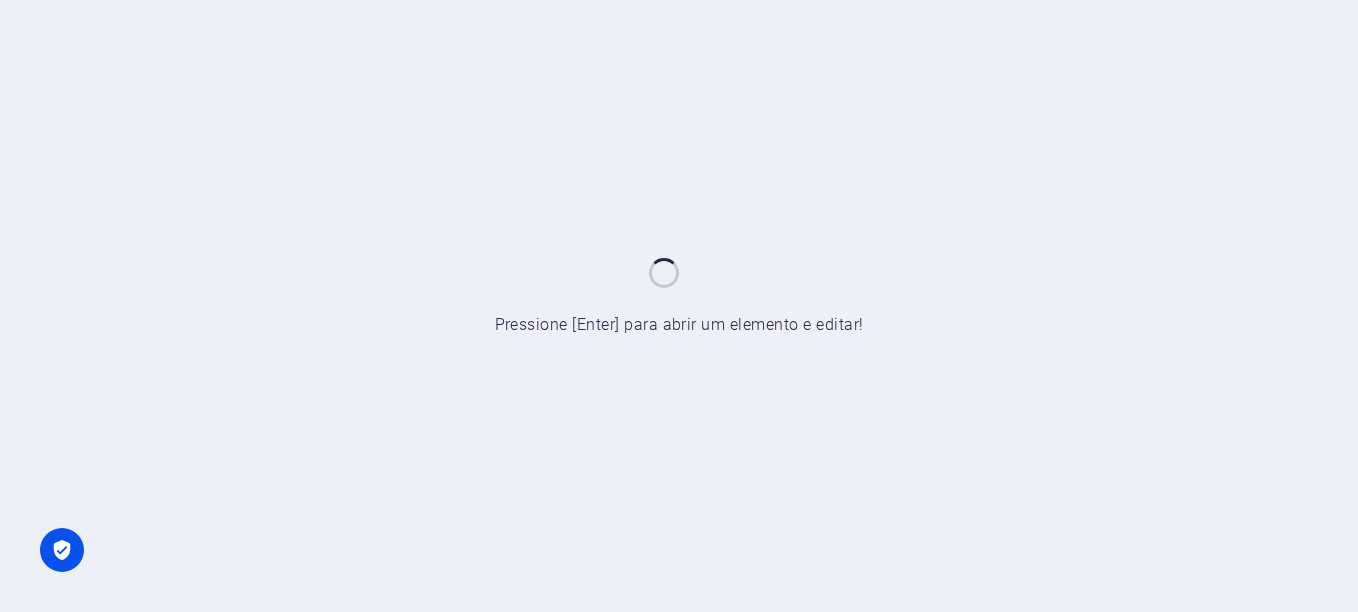 scroll, scrollTop: 0, scrollLeft: 0, axis: both 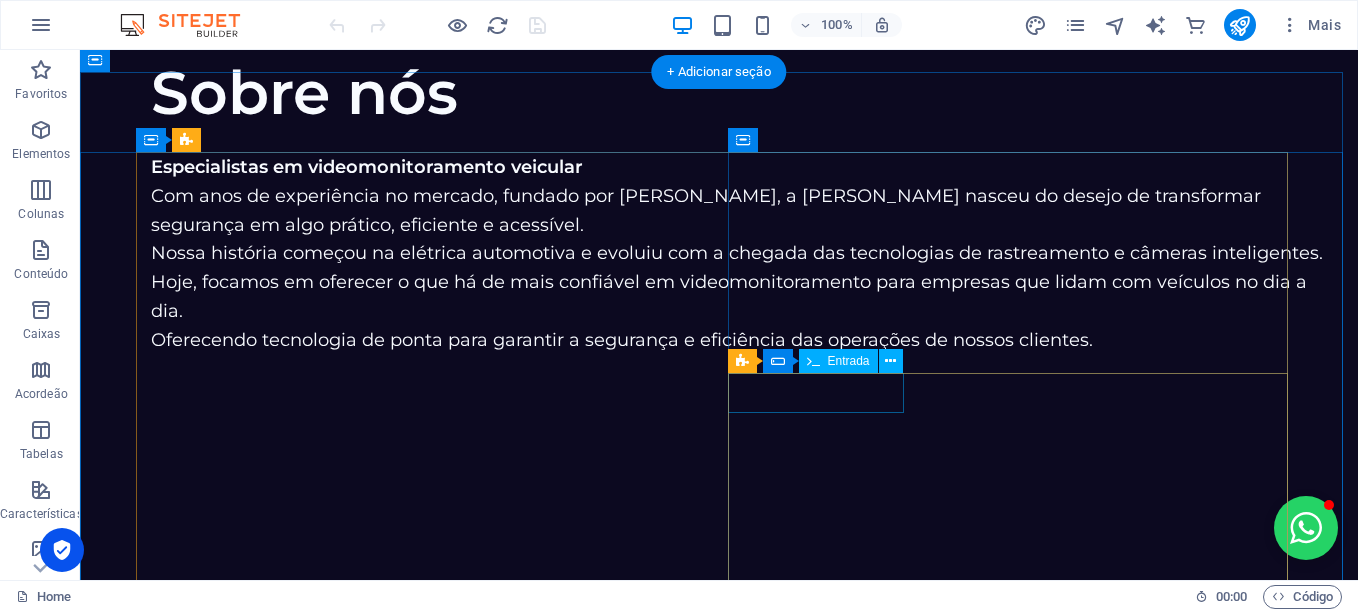 click on "[PERSON_NAME] Kieling Milani" 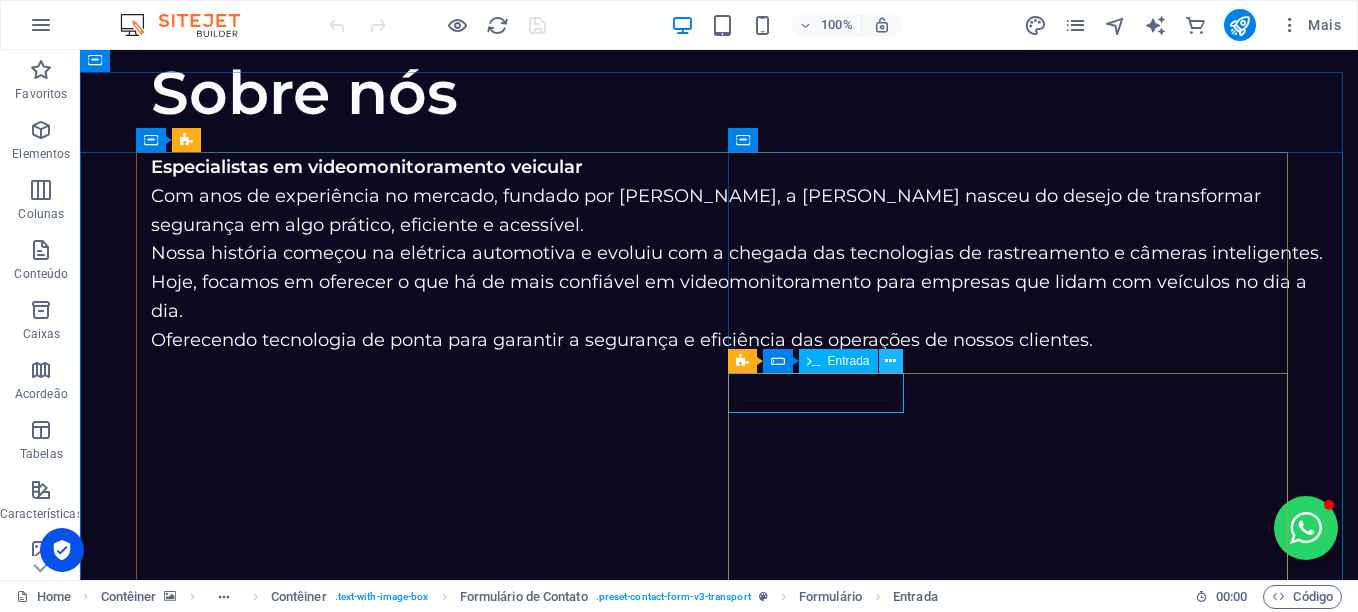 click at bounding box center (890, 361) 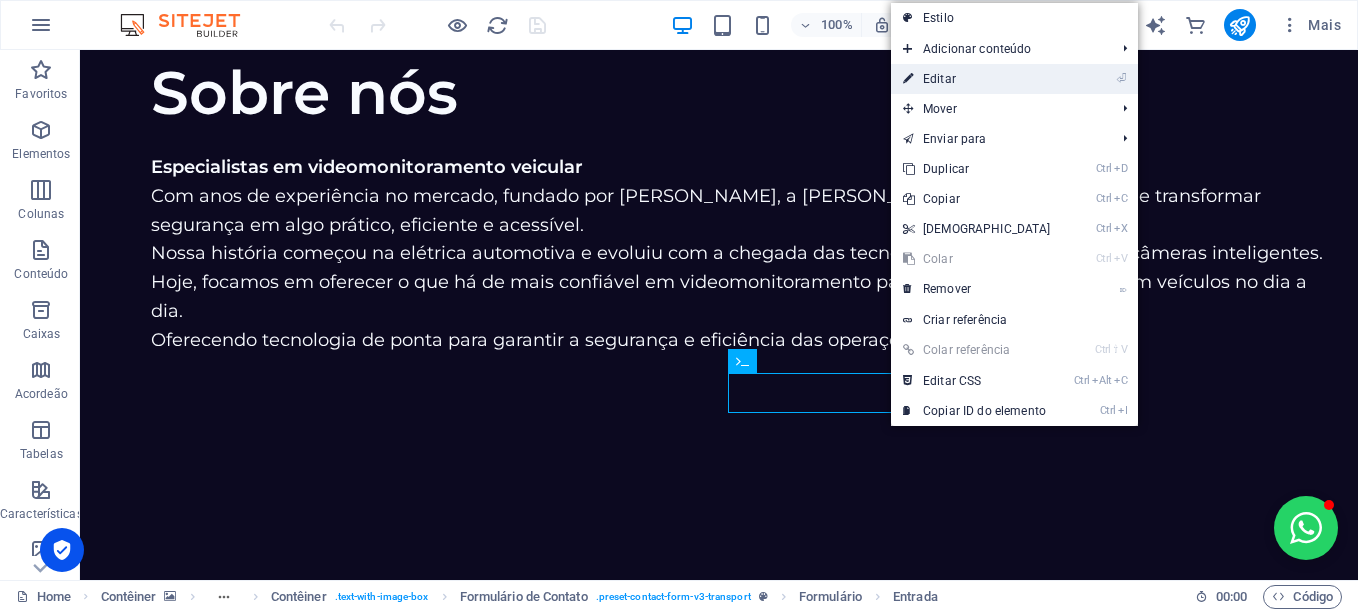 click on "⏎  Editar" at bounding box center [977, 79] 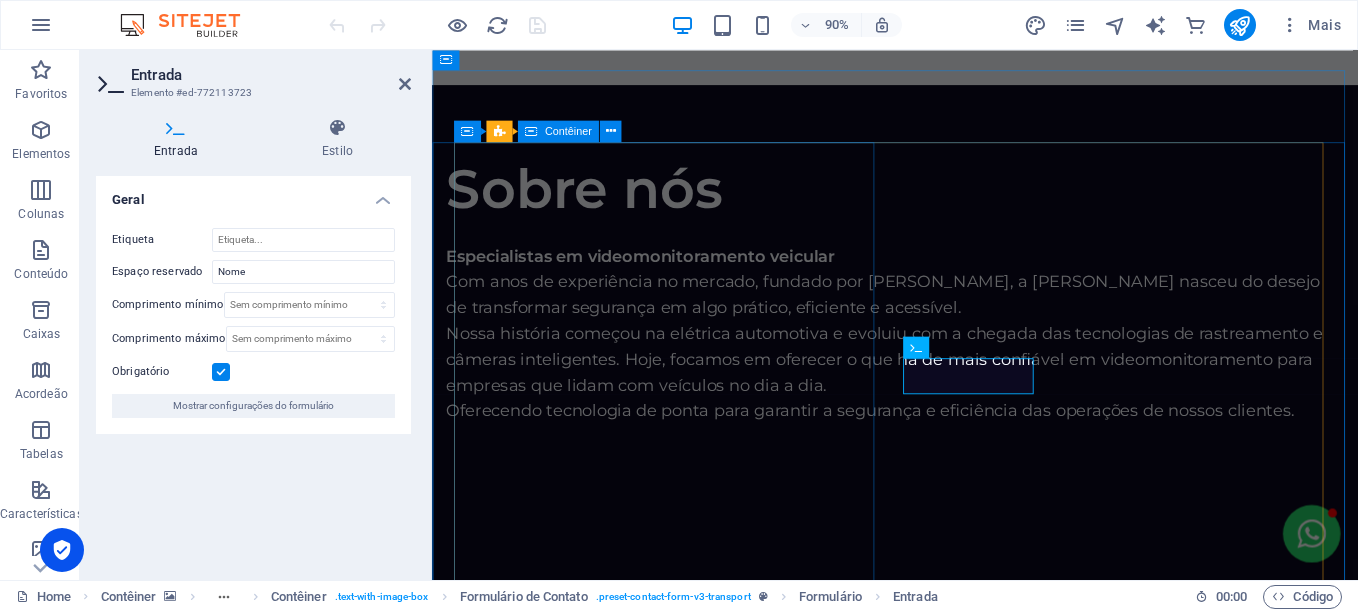 scroll, scrollTop: 3429, scrollLeft: 0, axis: vertical 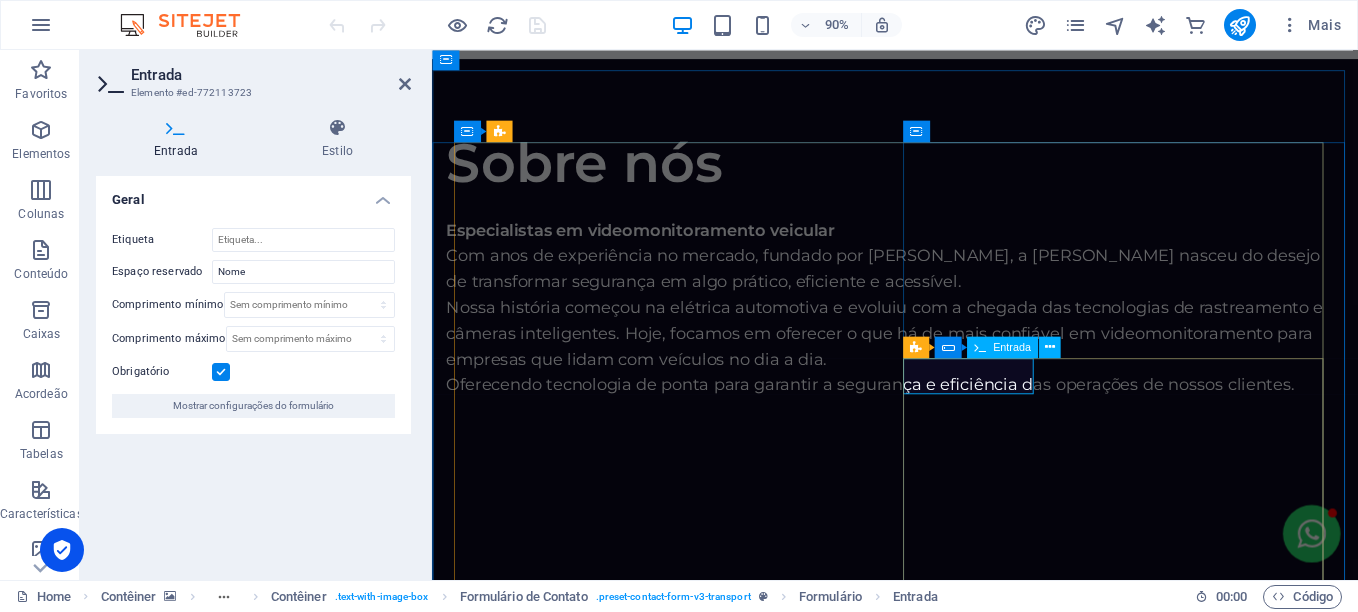 click on "[PERSON_NAME] Kieling Milani" 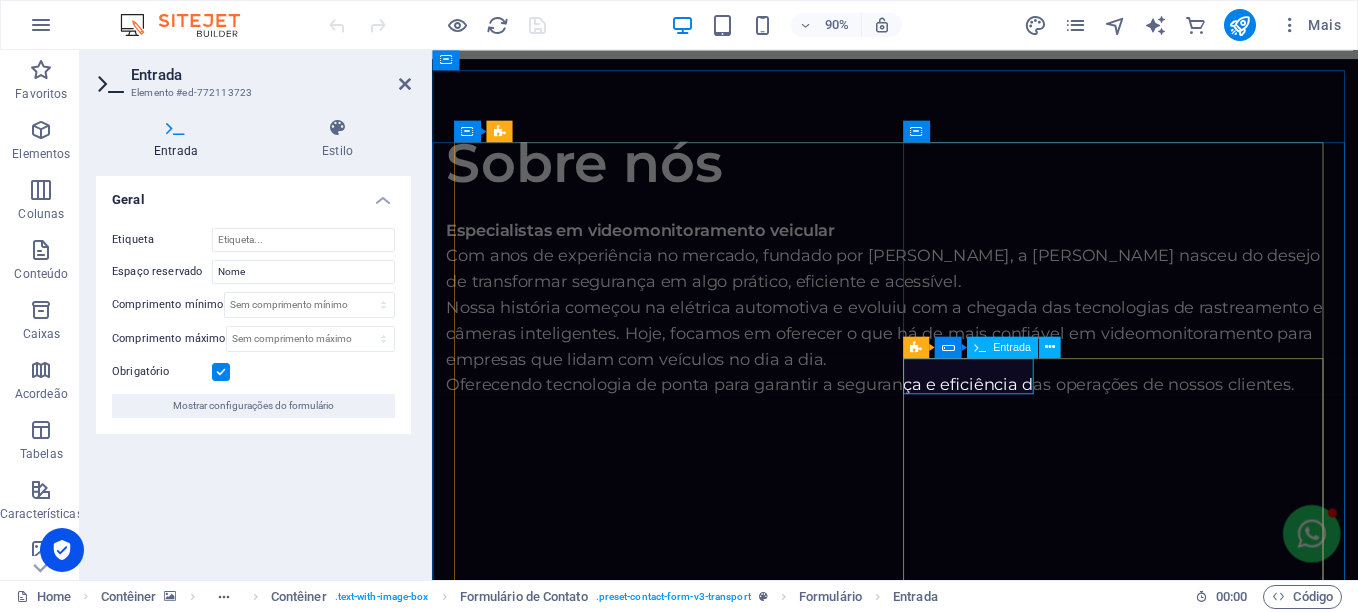 click on "[PERSON_NAME] Kieling Milani" 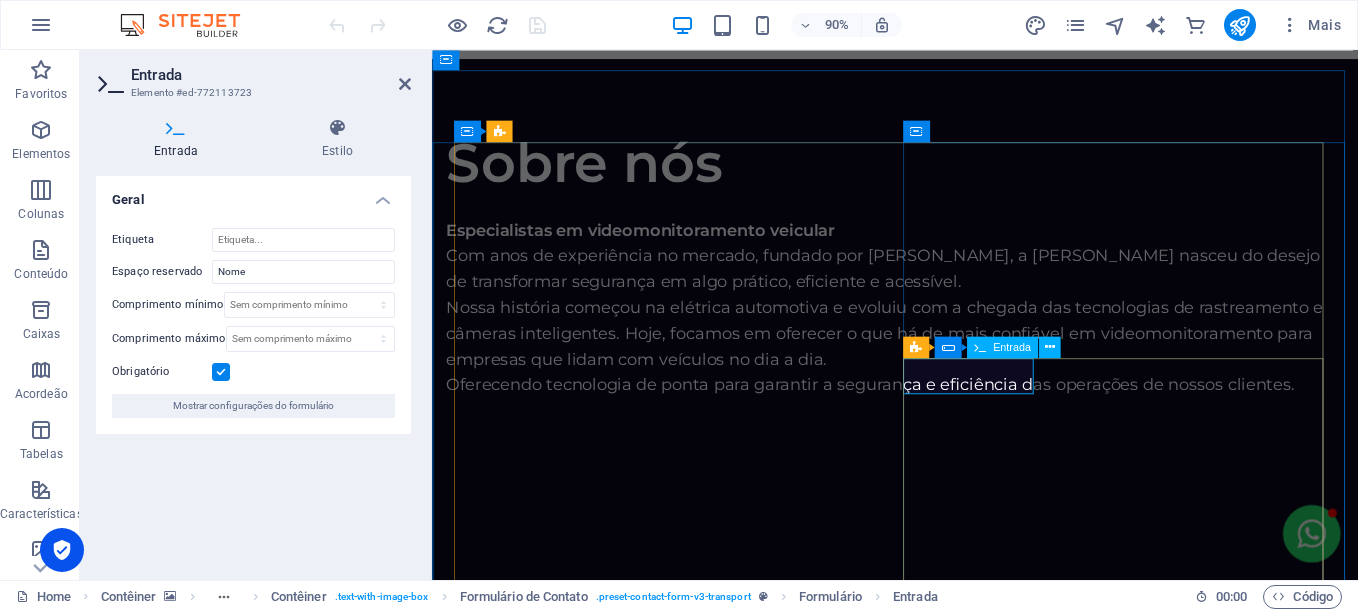 scroll, scrollTop: 0, scrollLeft: 0, axis: both 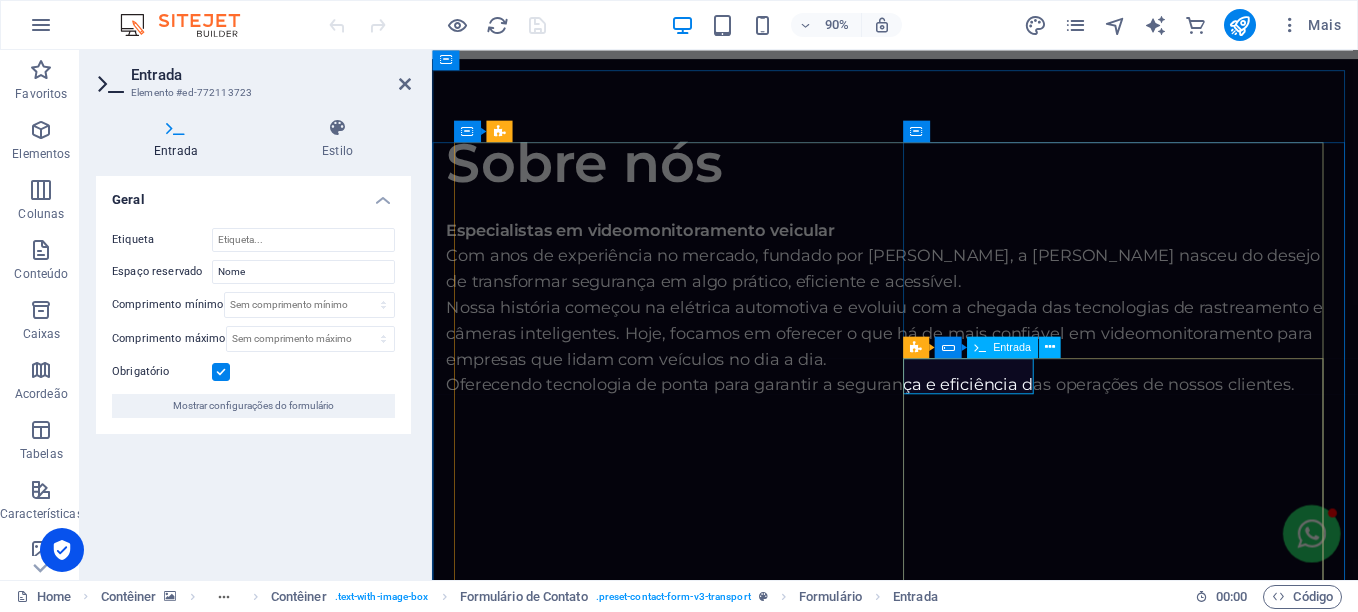 type on "E" 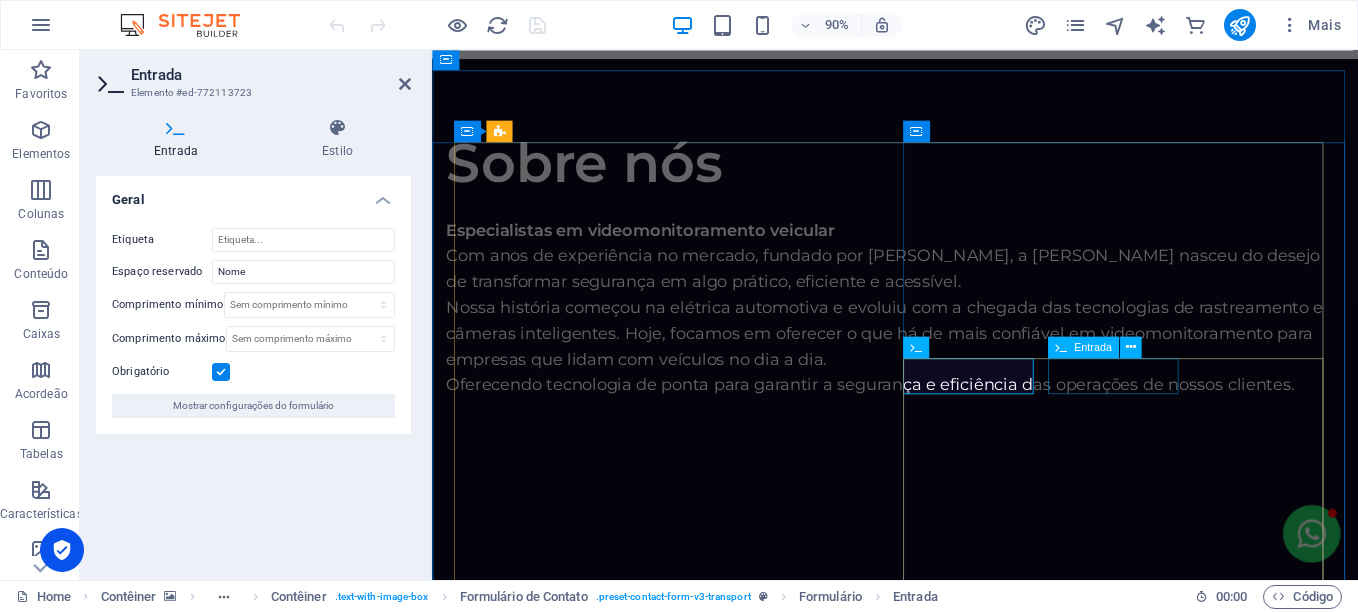 click on "pinhosat" 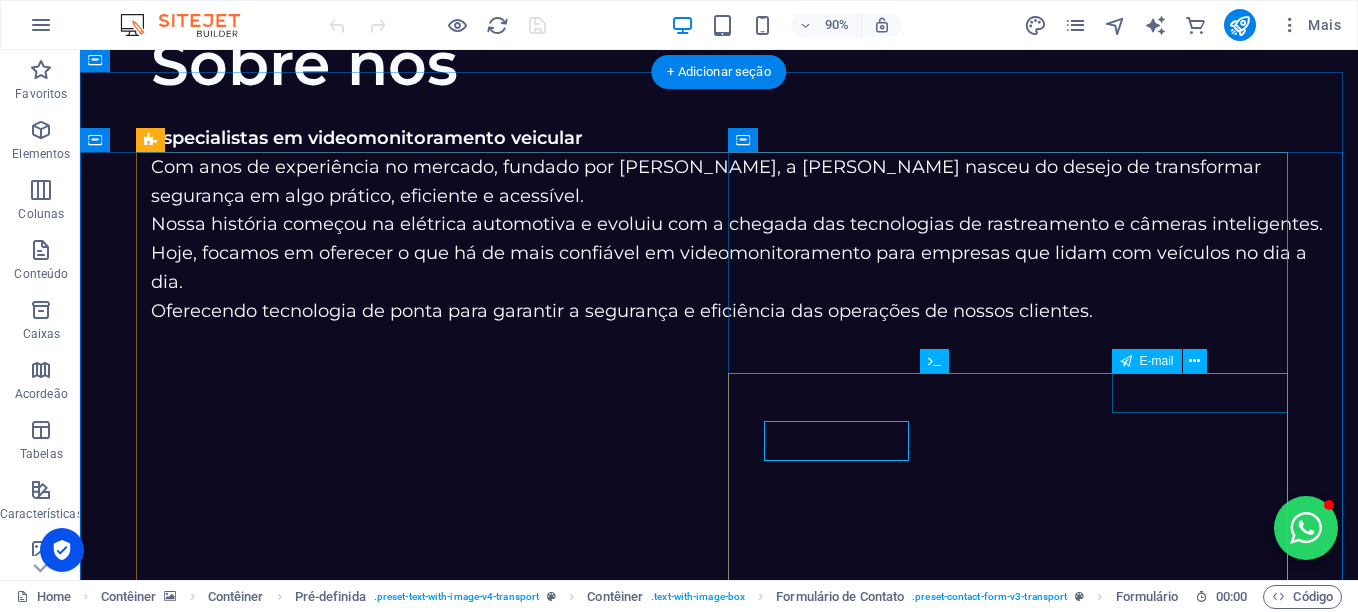 scroll, scrollTop: 3400, scrollLeft: 0, axis: vertical 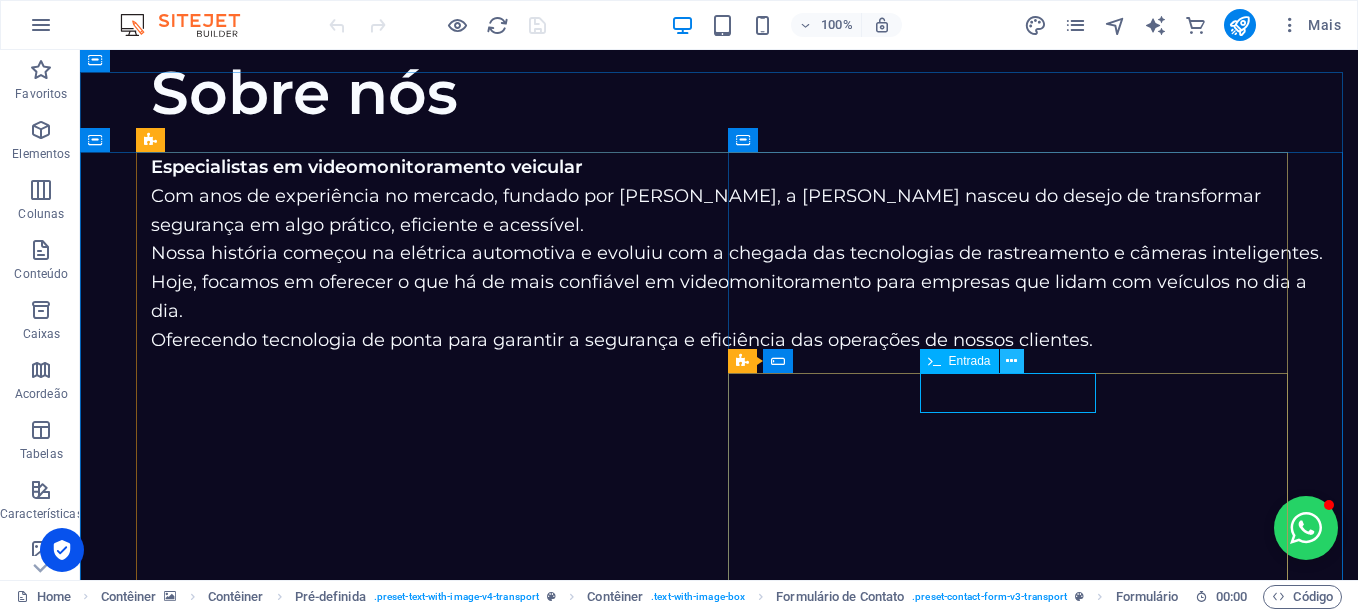 click at bounding box center [1011, 361] 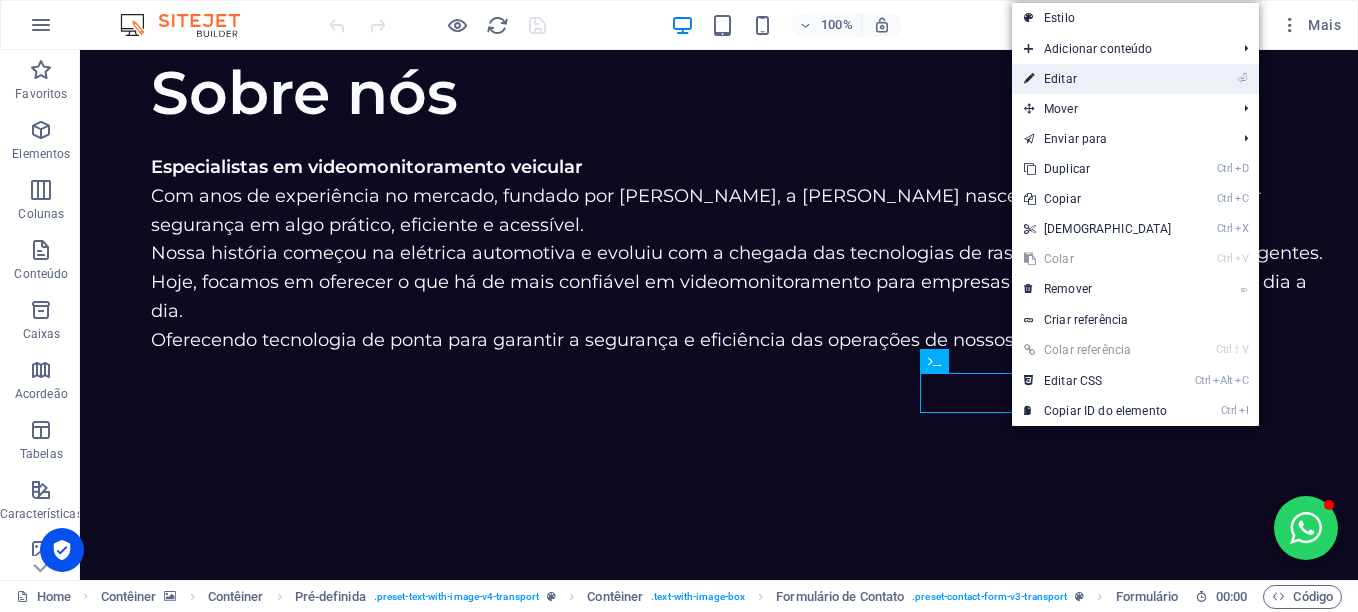 click on "⏎  Editar" at bounding box center [1098, 79] 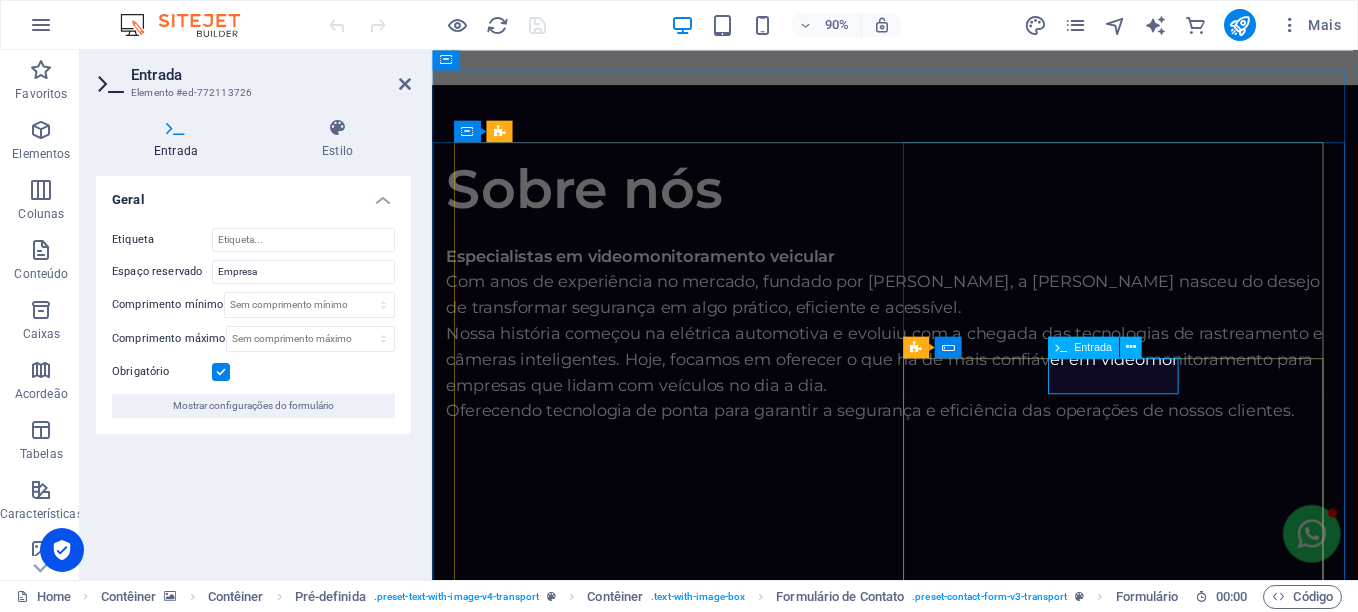 scroll, scrollTop: 3429, scrollLeft: 0, axis: vertical 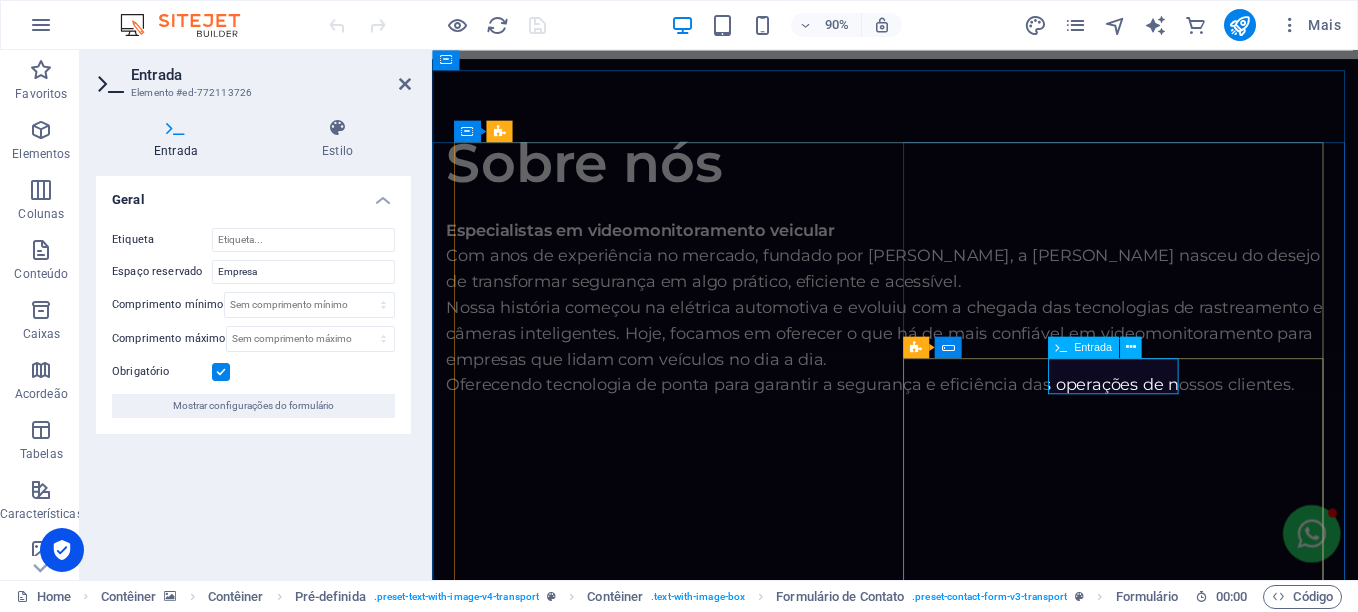 click on "pinhosat" 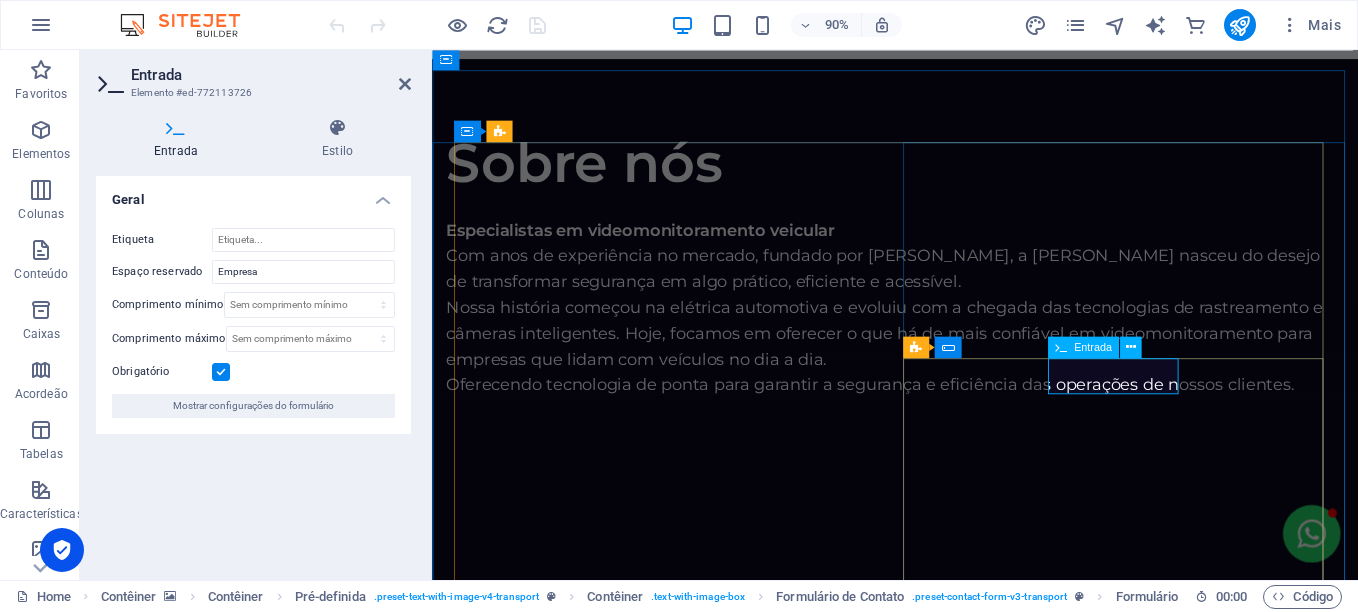 type on "p" 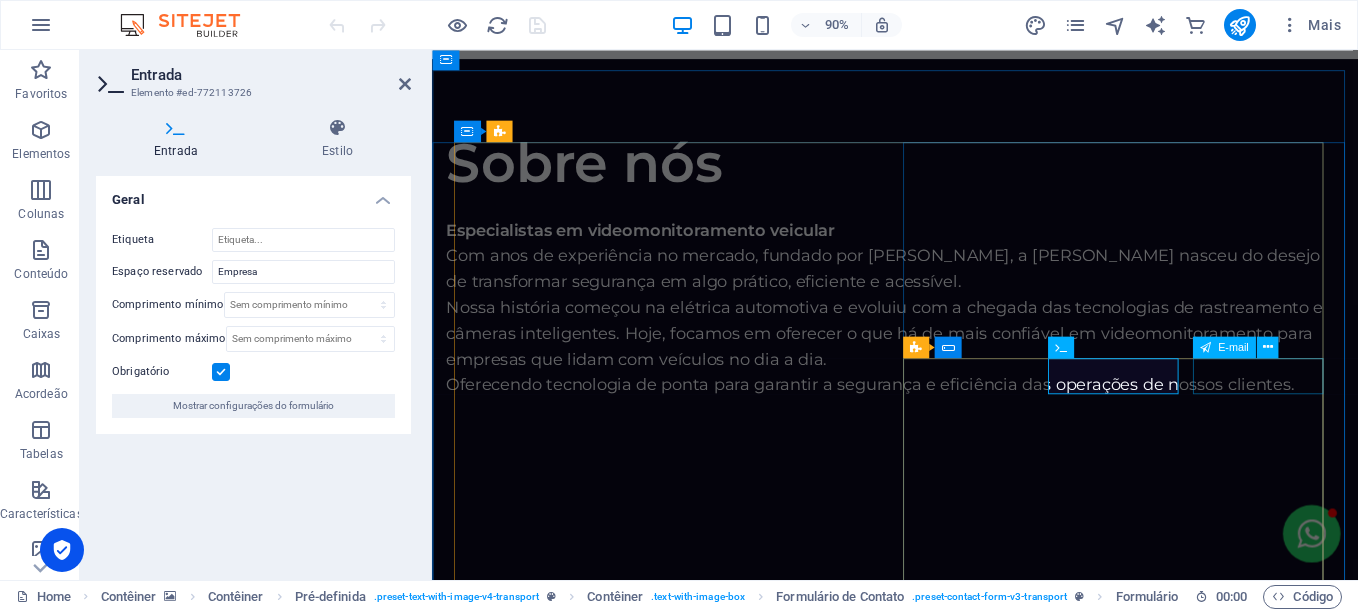 click on "[EMAIL_ADDRESS][DOMAIN_NAME]" 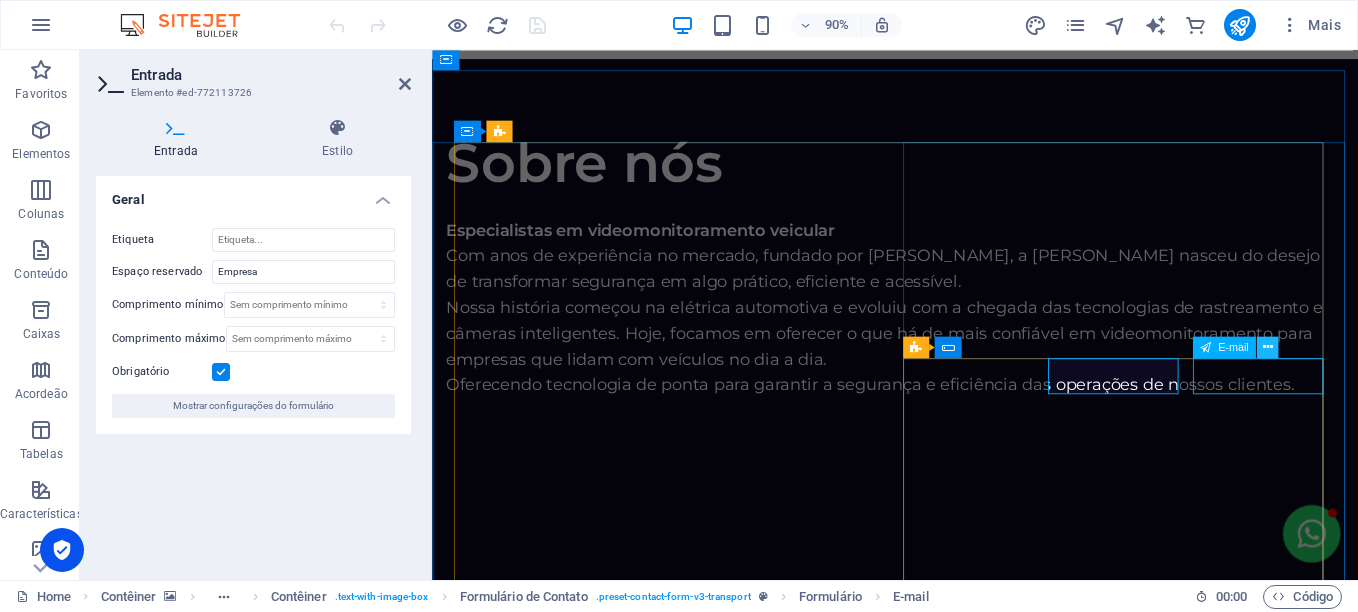 scroll, scrollTop: 3400, scrollLeft: 0, axis: vertical 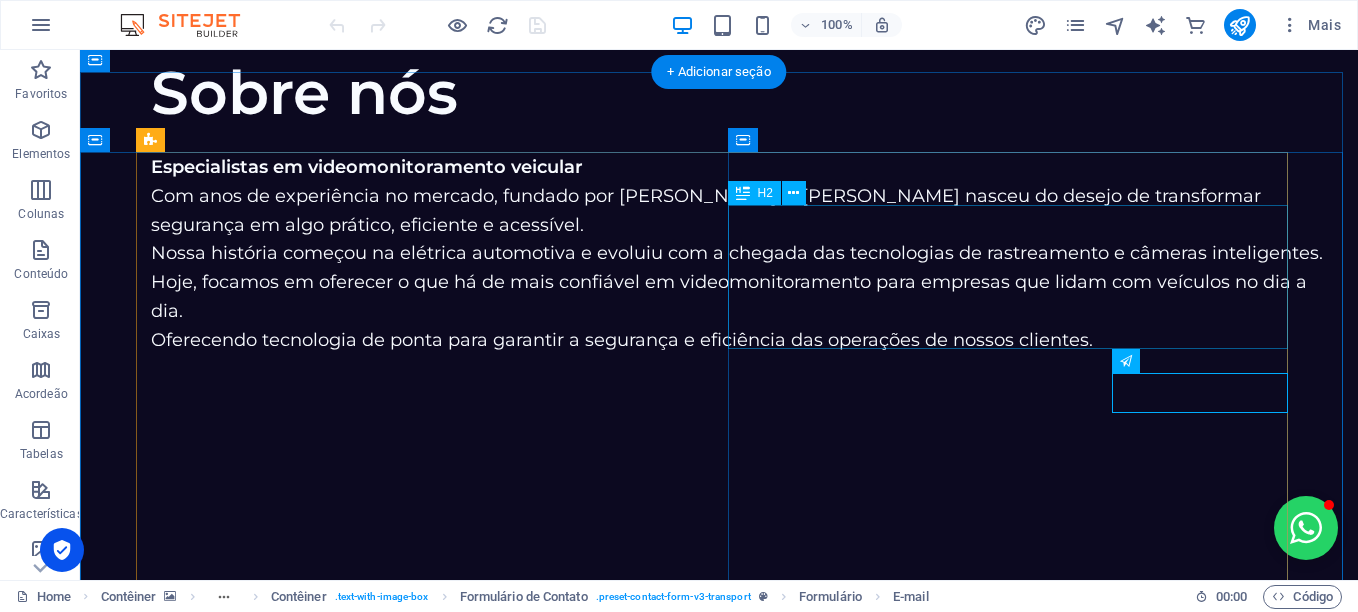 click on "Entre em contato agora mesmo" at bounding box center (719, 3954) 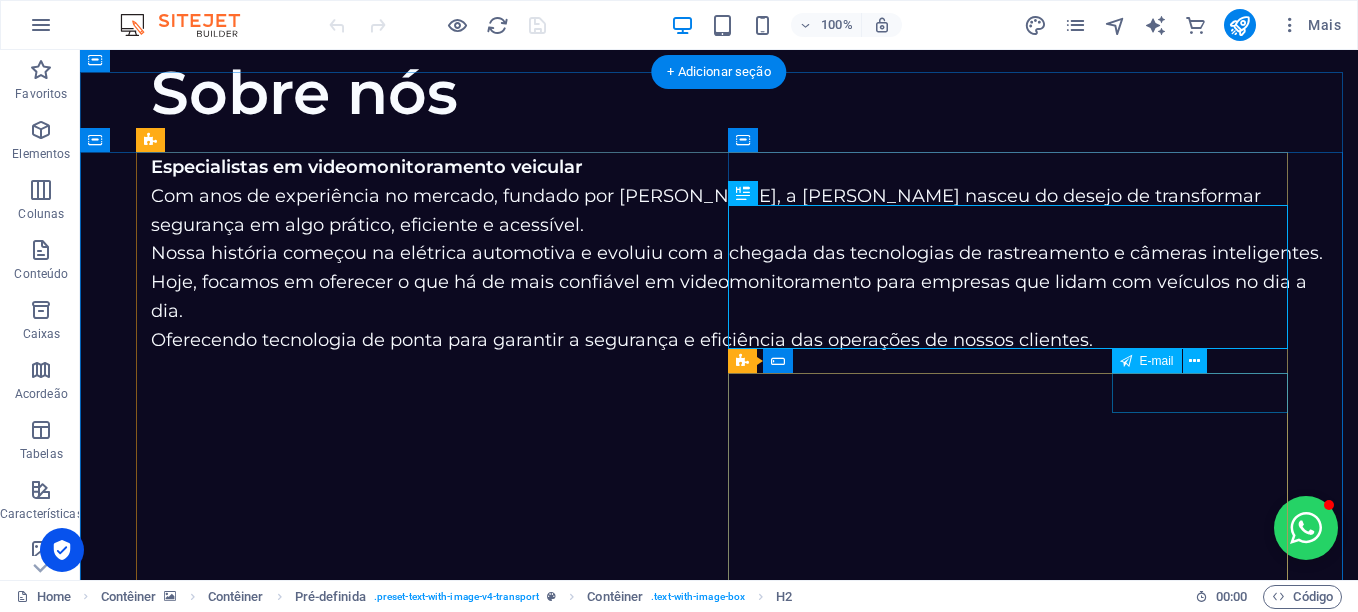 click on "[EMAIL_ADDRESS][DOMAIN_NAME]" 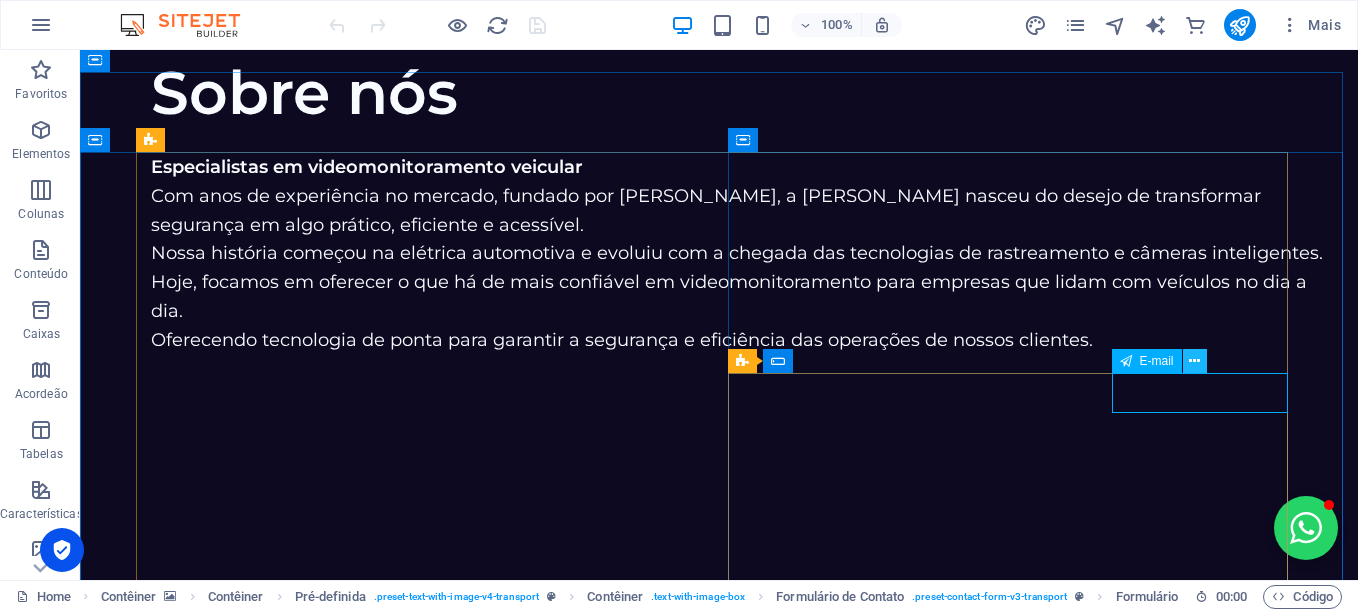 click at bounding box center (1194, 361) 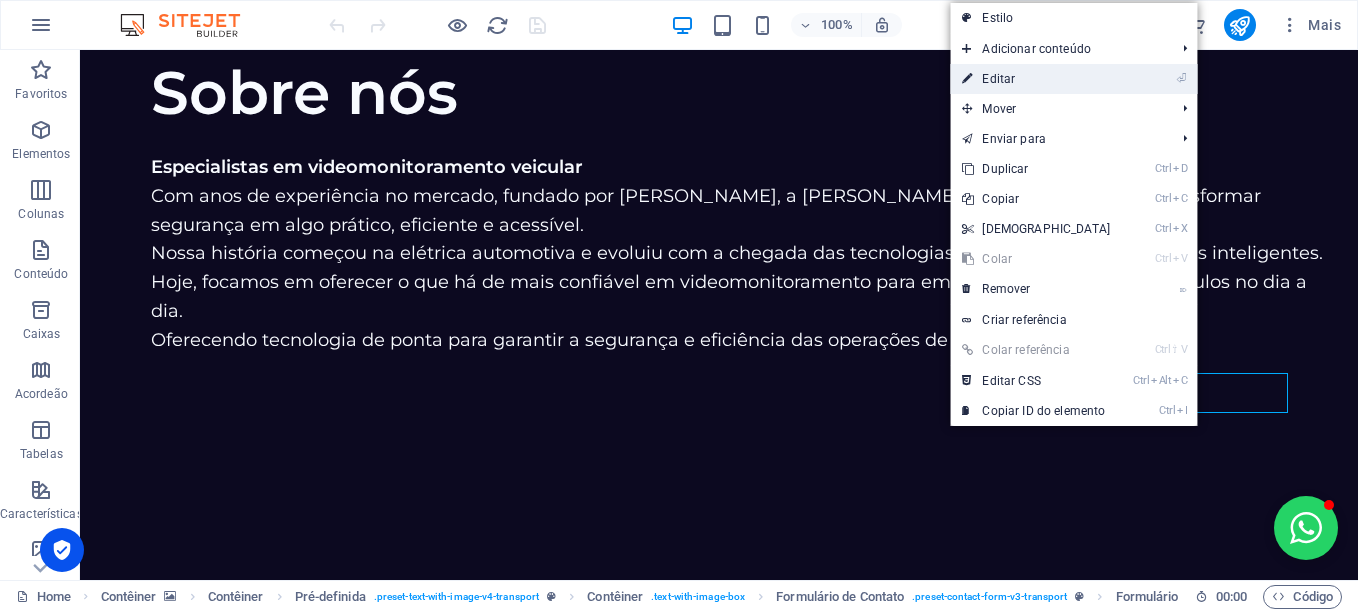 click on "⏎  Editar" at bounding box center (1036, 79) 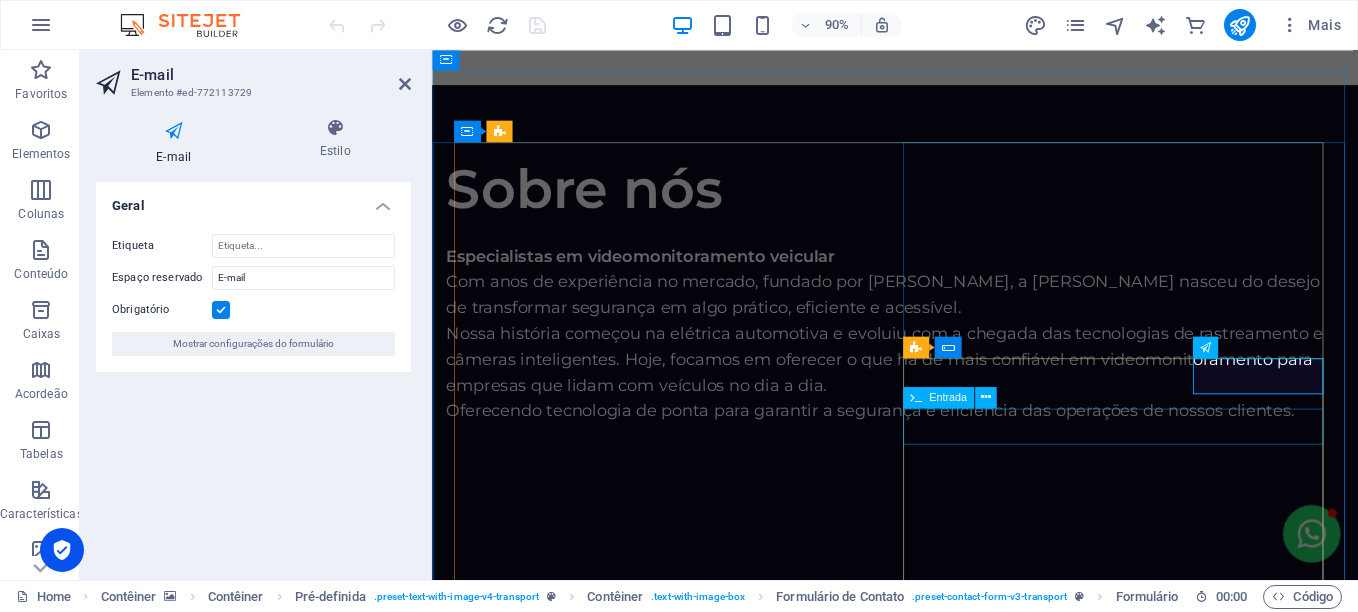 scroll, scrollTop: 3429, scrollLeft: 0, axis: vertical 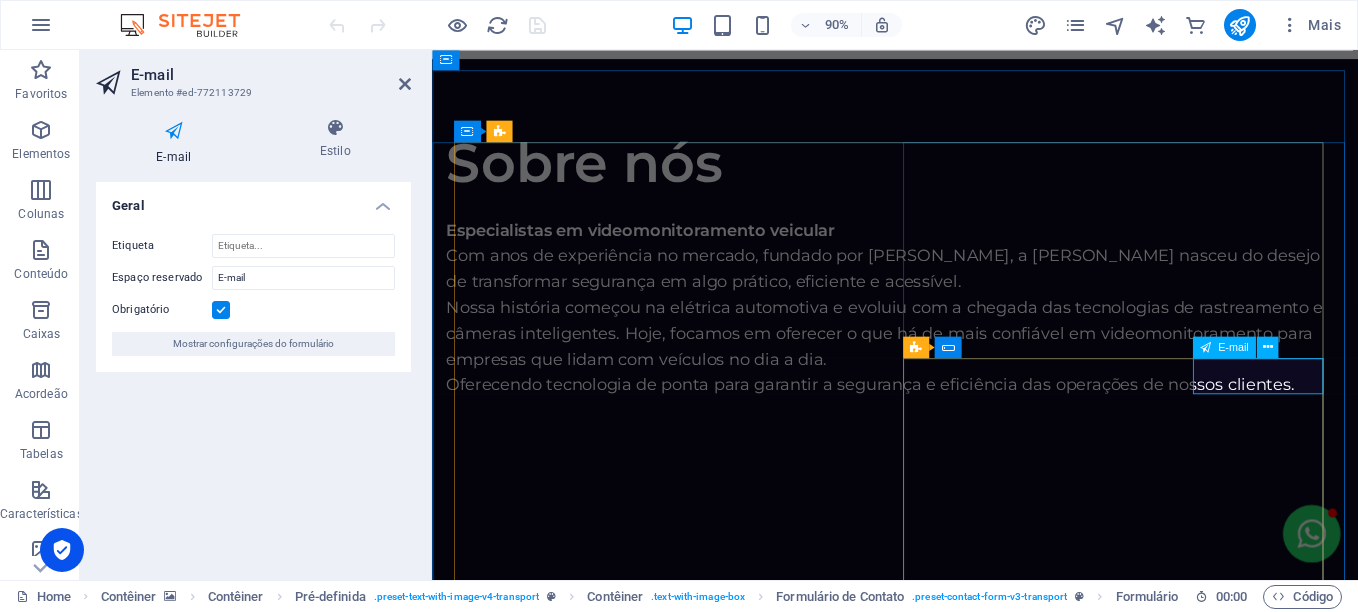 click on "[EMAIL_ADDRESS][DOMAIN_NAME]" 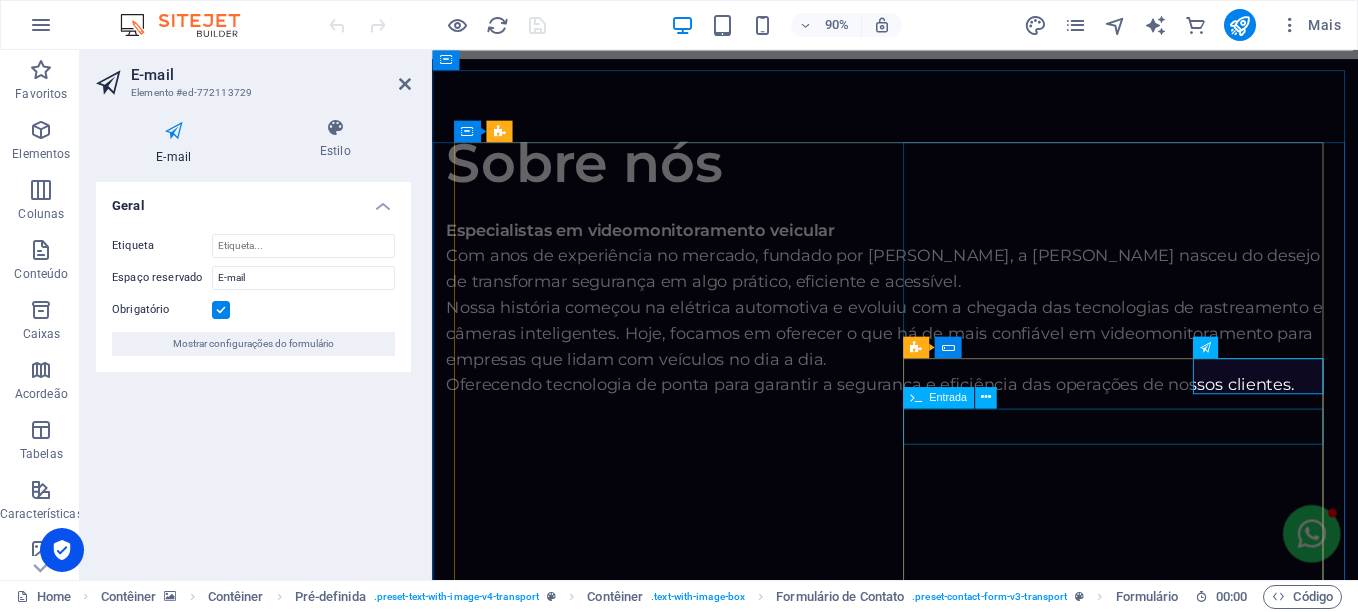 click on "54993278568" 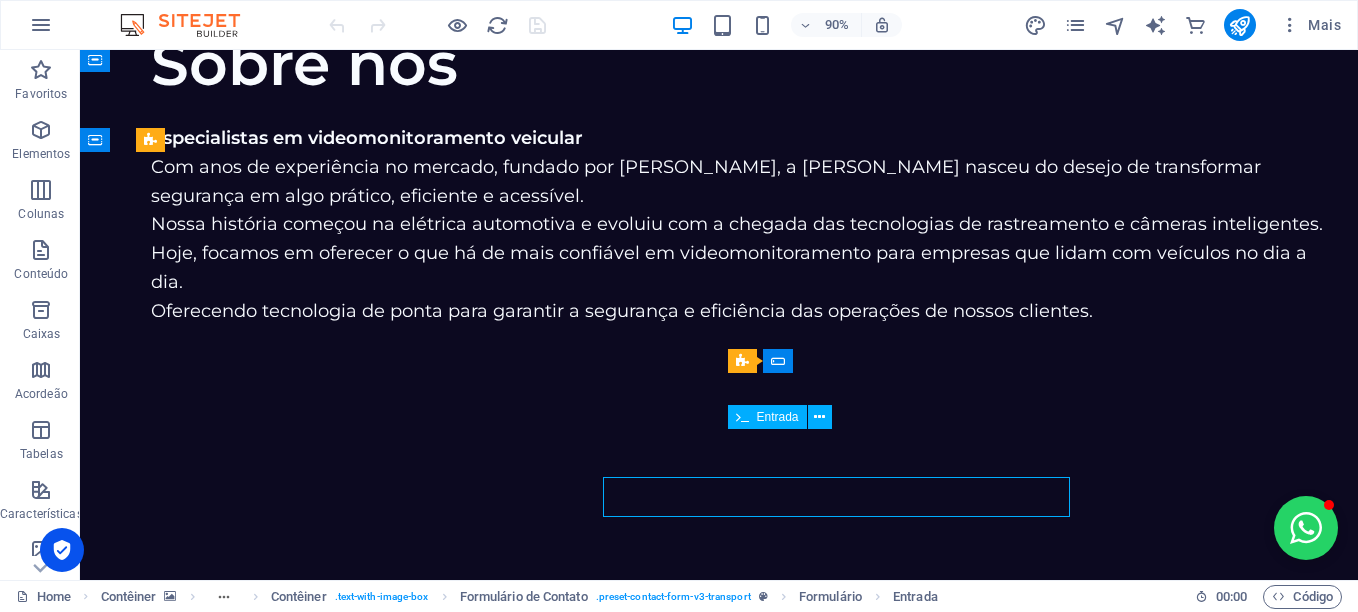 scroll, scrollTop: 3400, scrollLeft: 0, axis: vertical 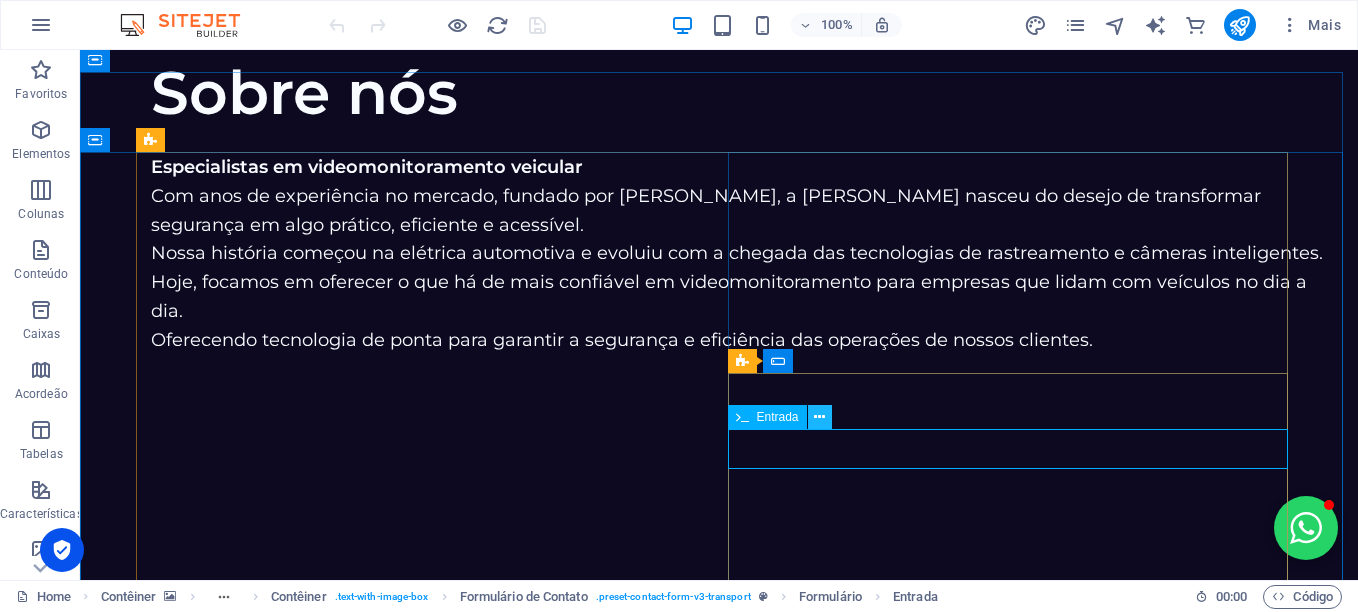 click at bounding box center (819, 417) 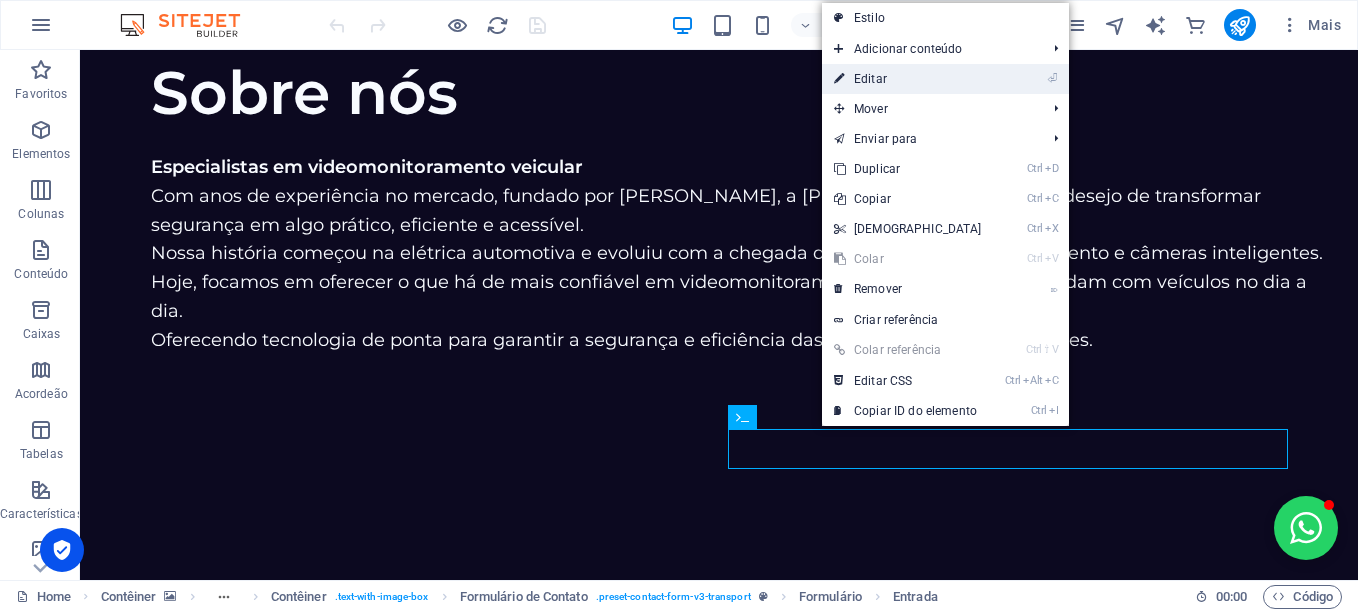 drag, startPoint x: 877, startPoint y: 79, endPoint x: 619, endPoint y: 481, distance: 477.66934 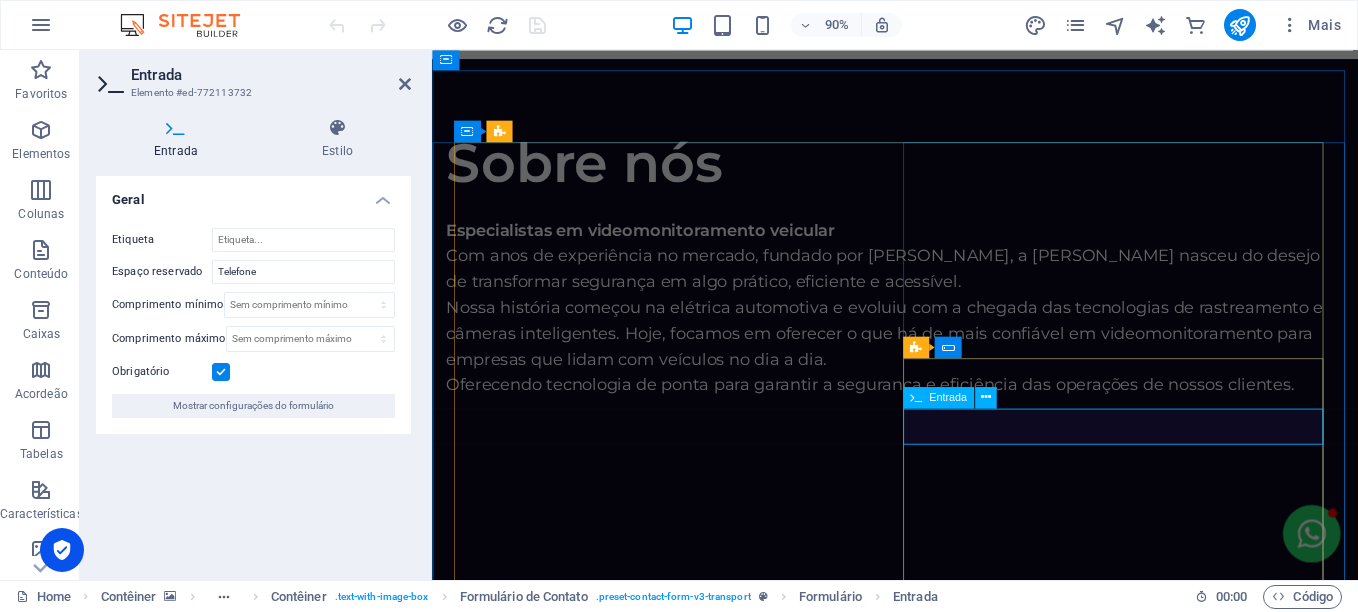 click on "54993278568" 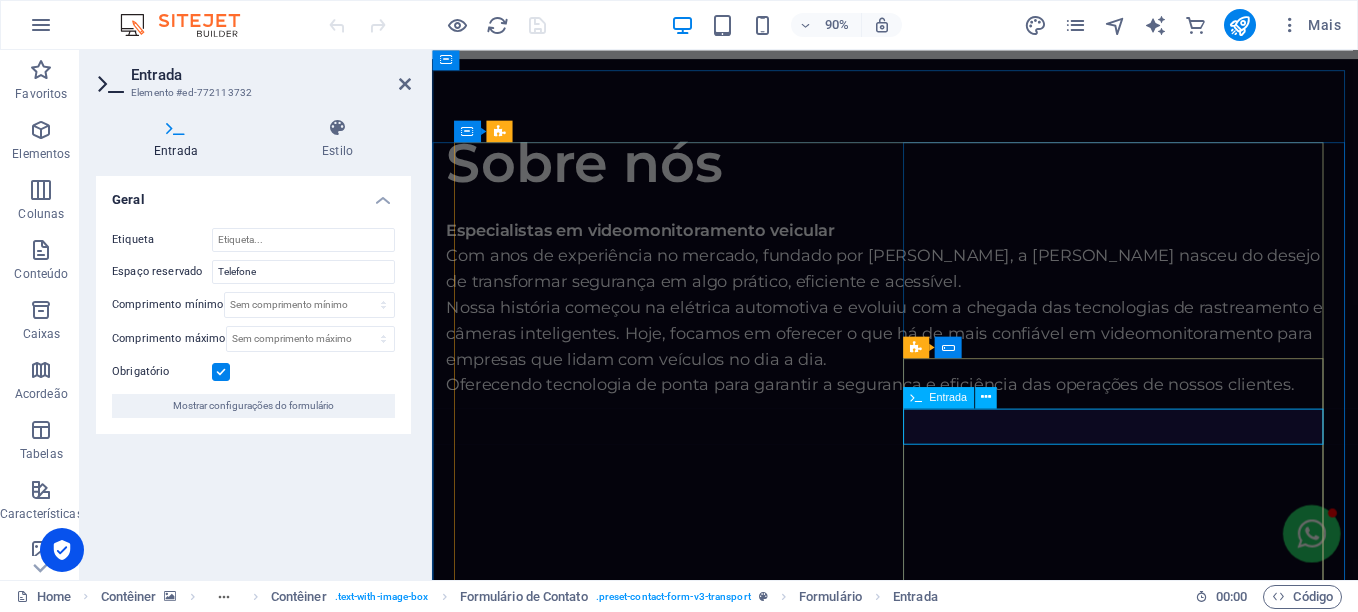type on "5" 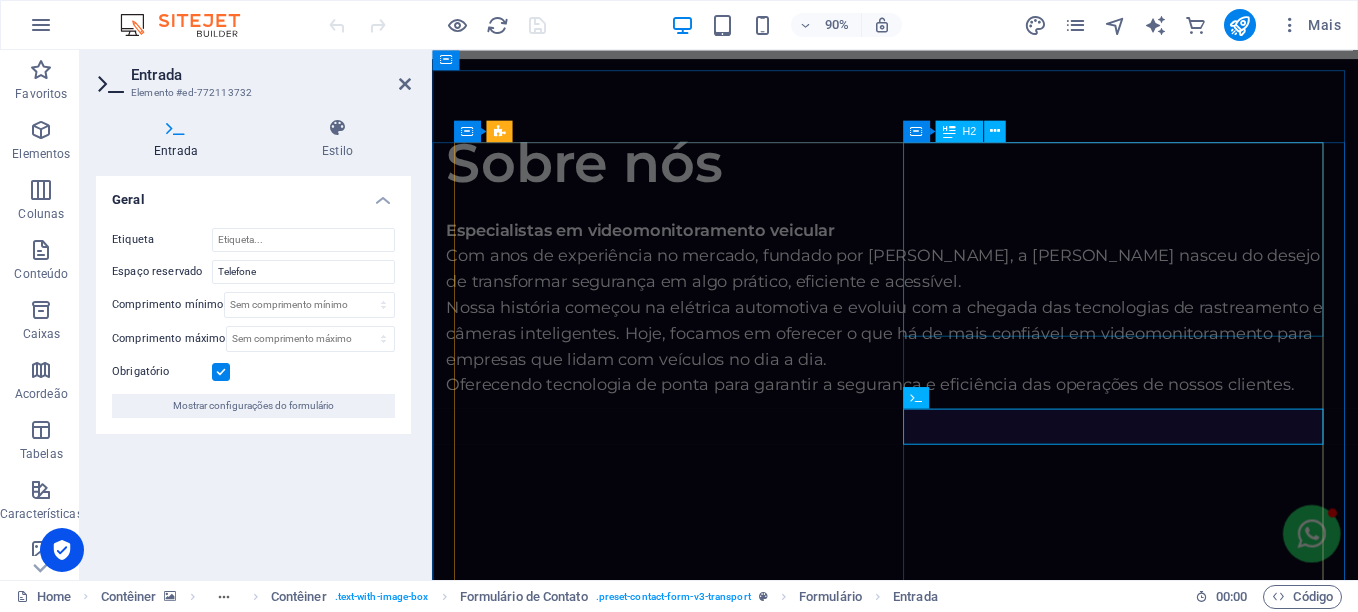 click on "Entre em contato agora mesmo" at bounding box center [946, 4036] 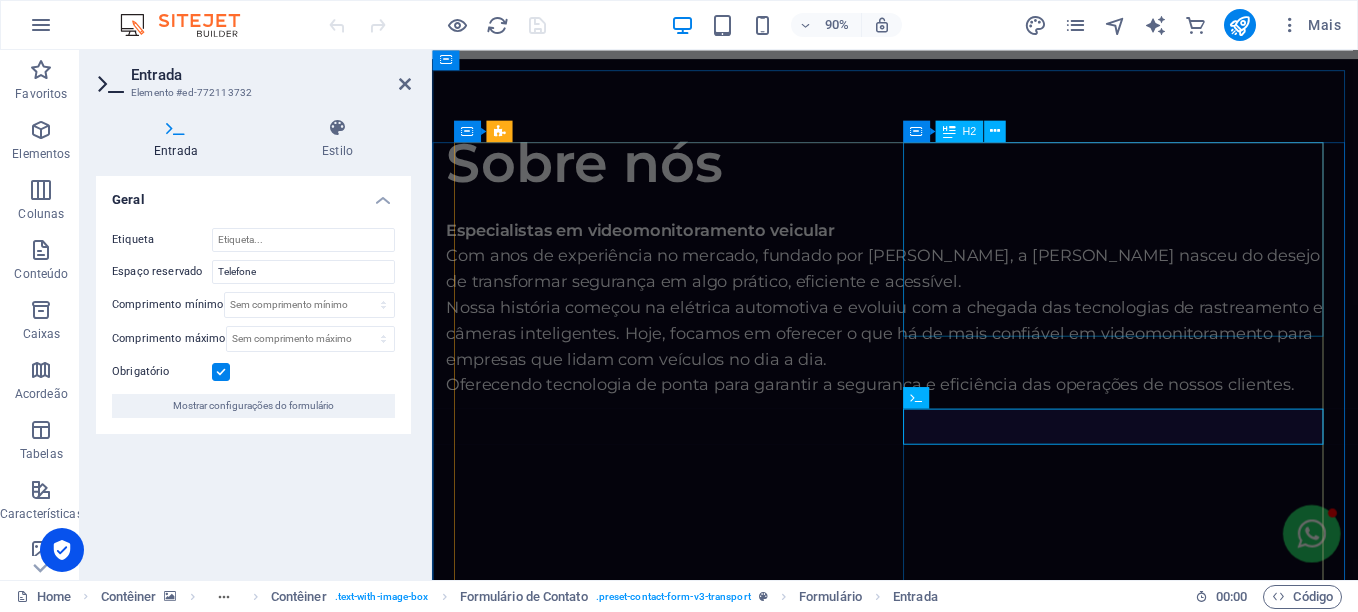 type 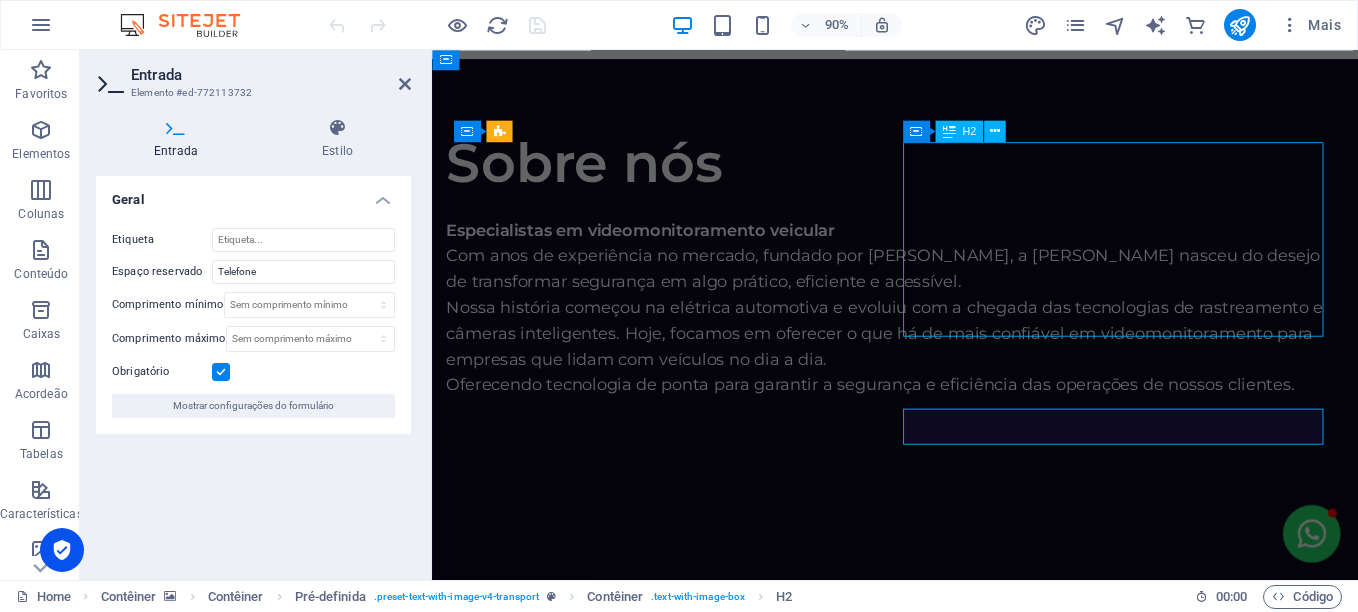 scroll, scrollTop: 3400, scrollLeft: 0, axis: vertical 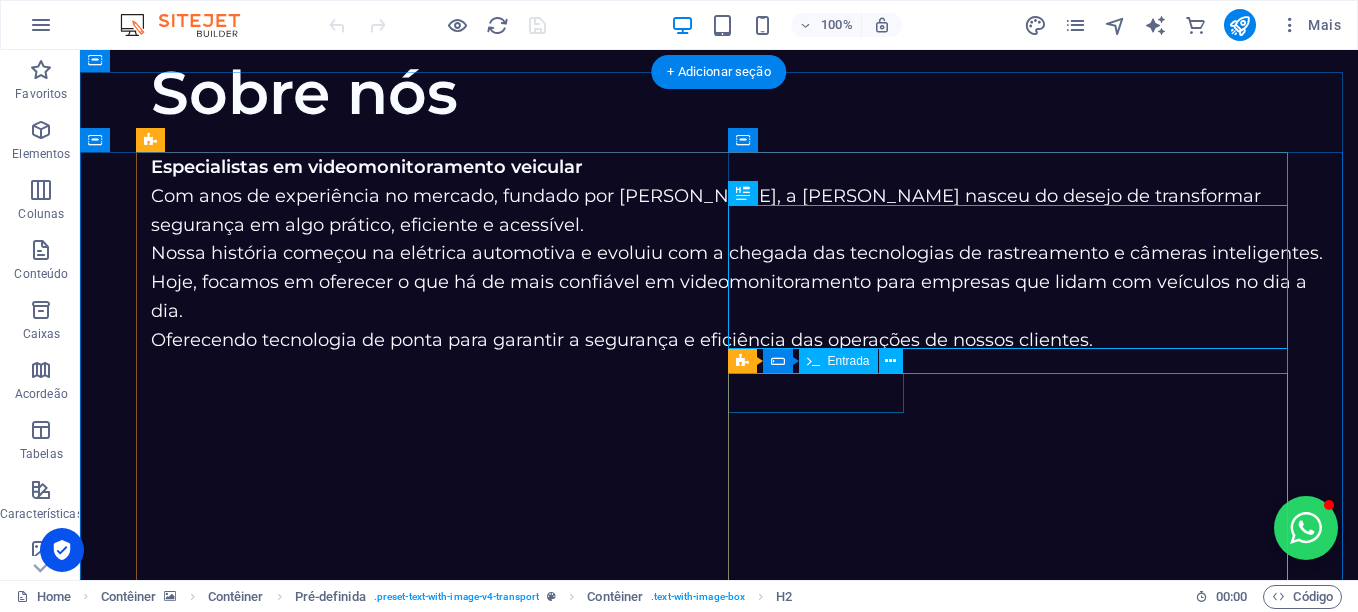 click 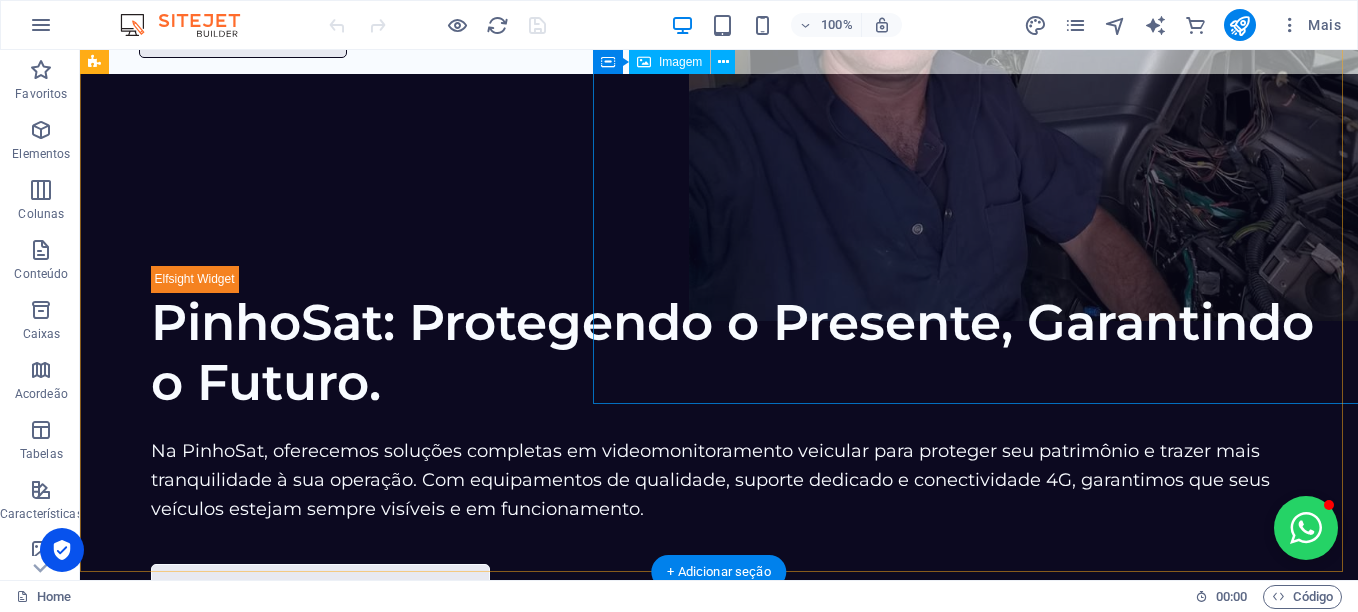 scroll, scrollTop: 0, scrollLeft: 0, axis: both 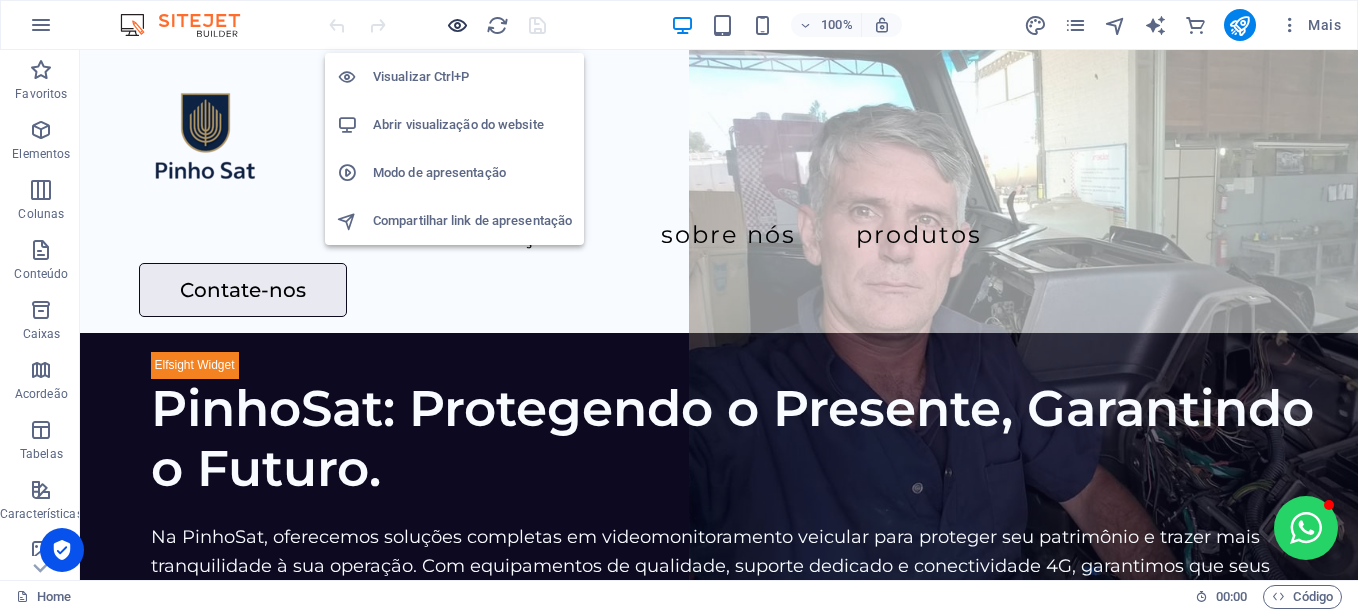click at bounding box center (457, 25) 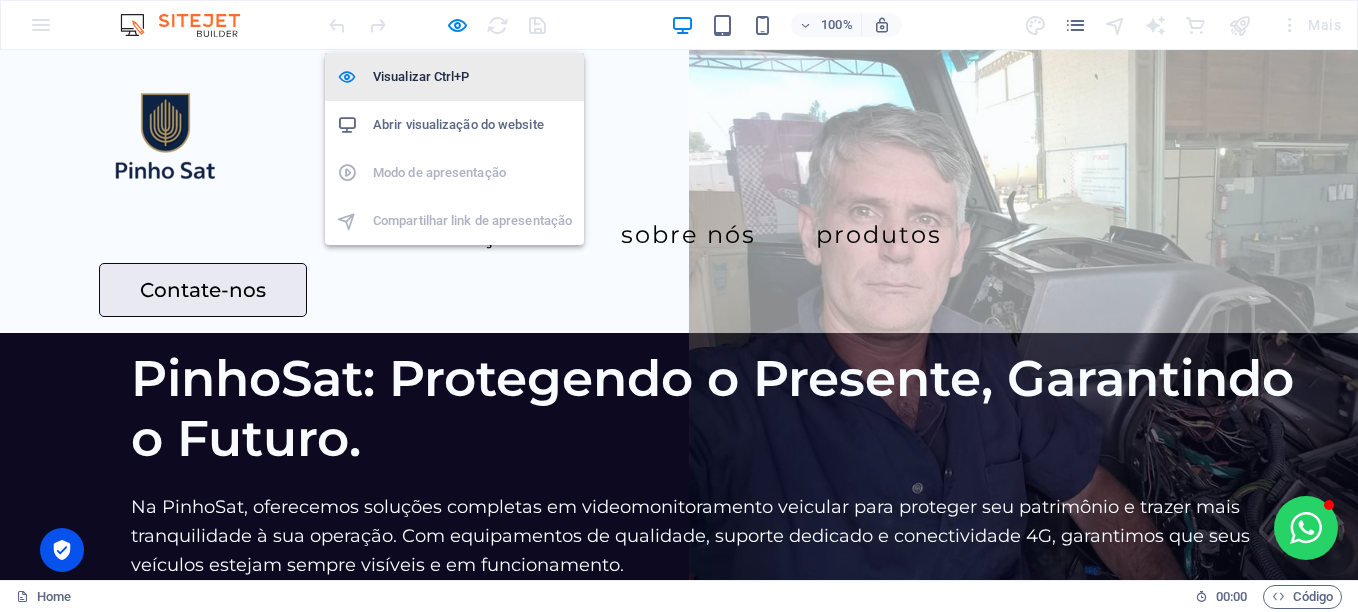 click on "Visualizar Ctrl+P" at bounding box center [472, 77] 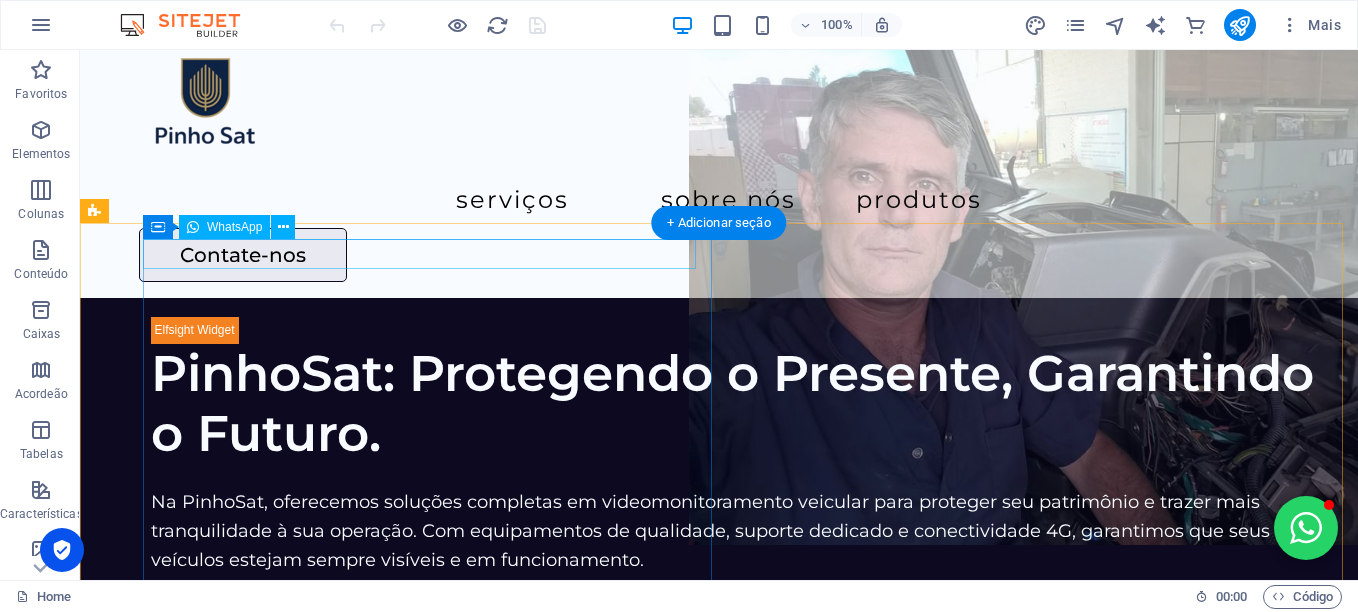 scroll, scrollTop: 0, scrollLeft: 0, axis: both 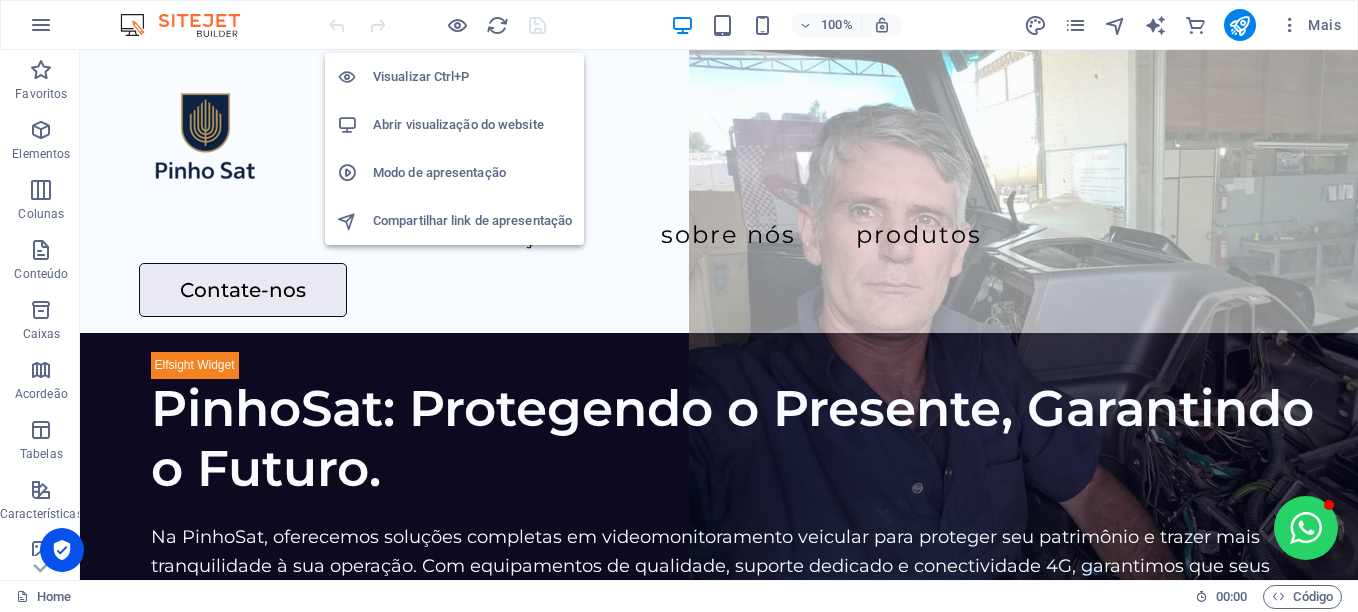 click on "Abrir visualização do website" at bounding box center [472, 125] 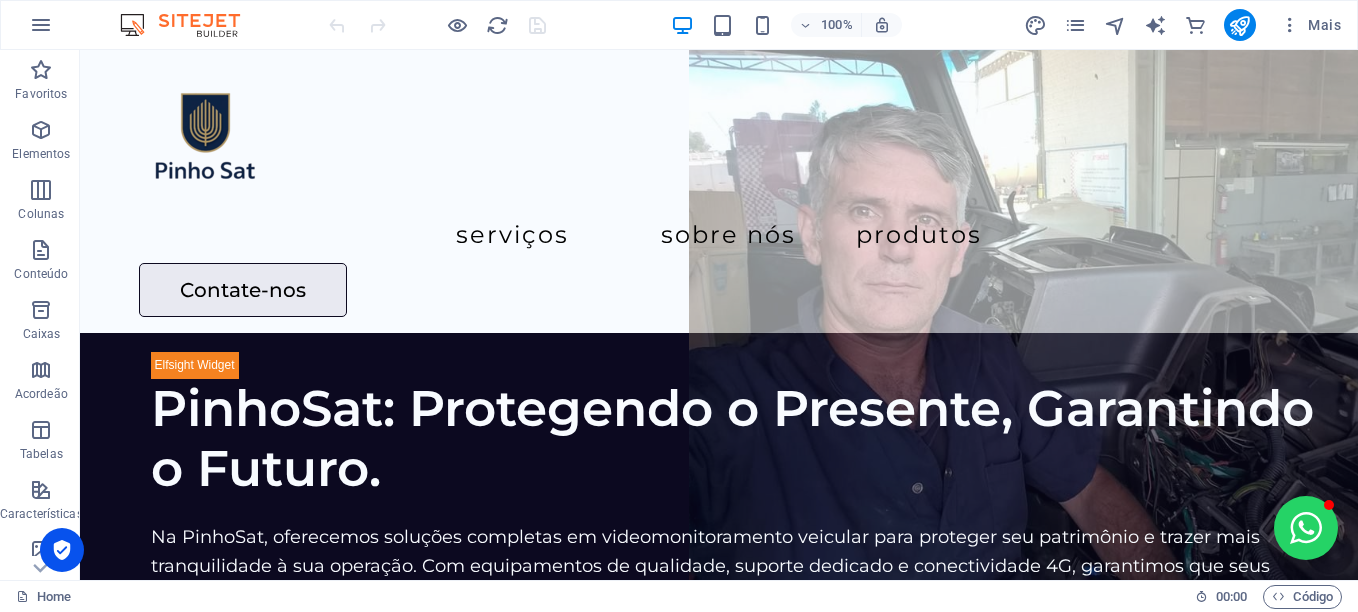 click at bounding box center [437, 25] 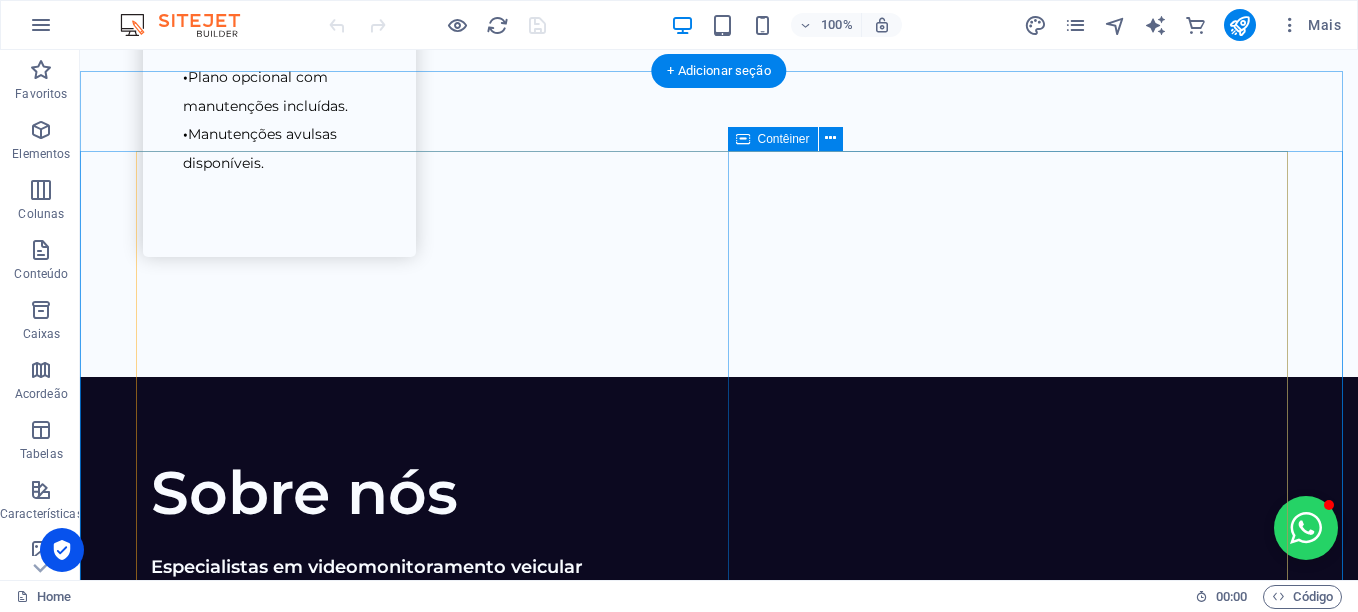 scroll, scrollTop: 3500, scrollLeft: 0, axis: vertical 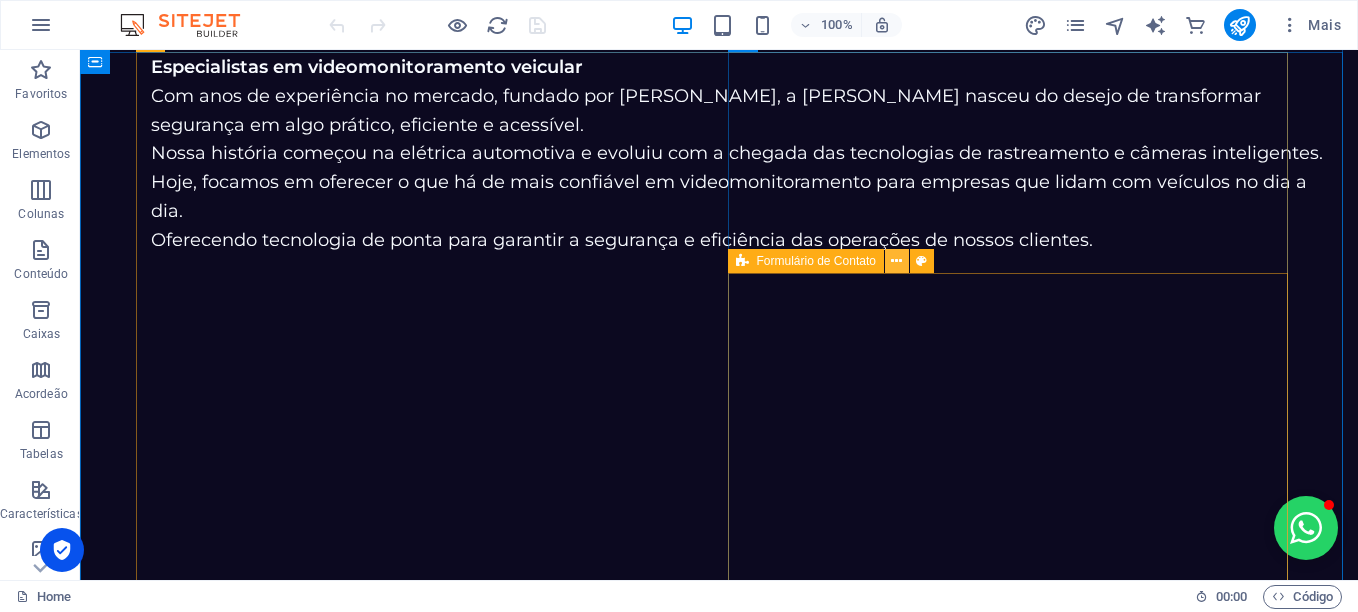 click at bounding box center [896, 261] 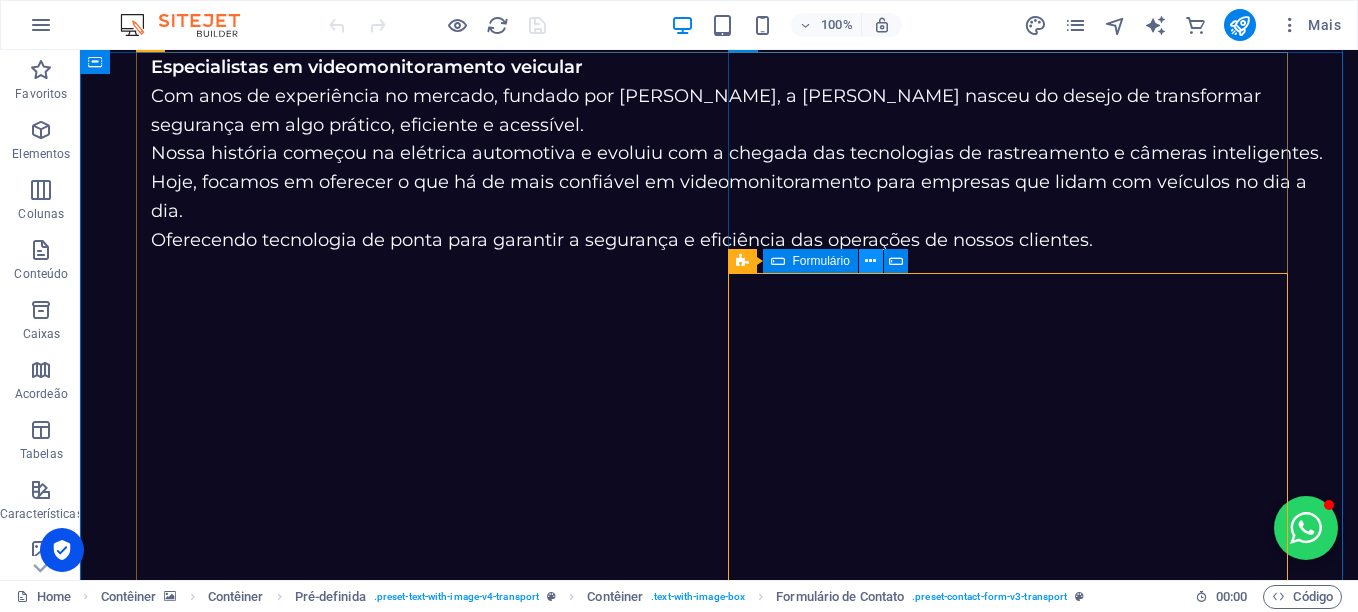 click at bounding box center (870, 261) 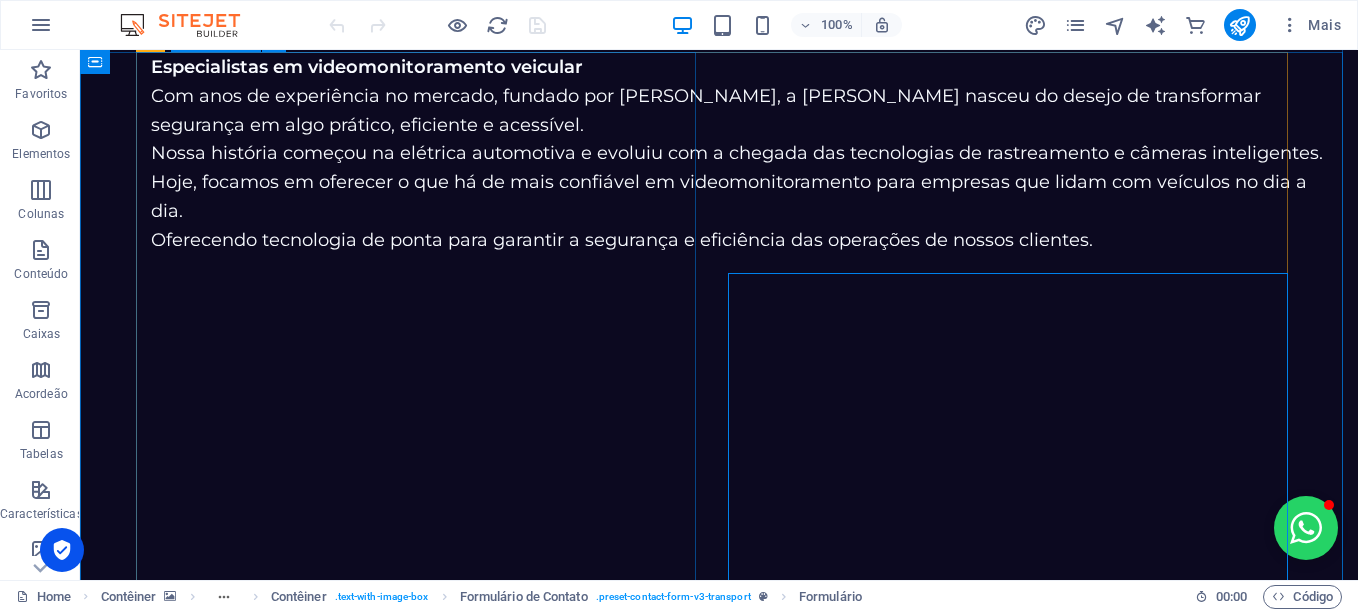 click on "Solte o conteúdo aqui ou  Adicionar elementos  Colar área de transferência" at bounding box center (719, 4505) 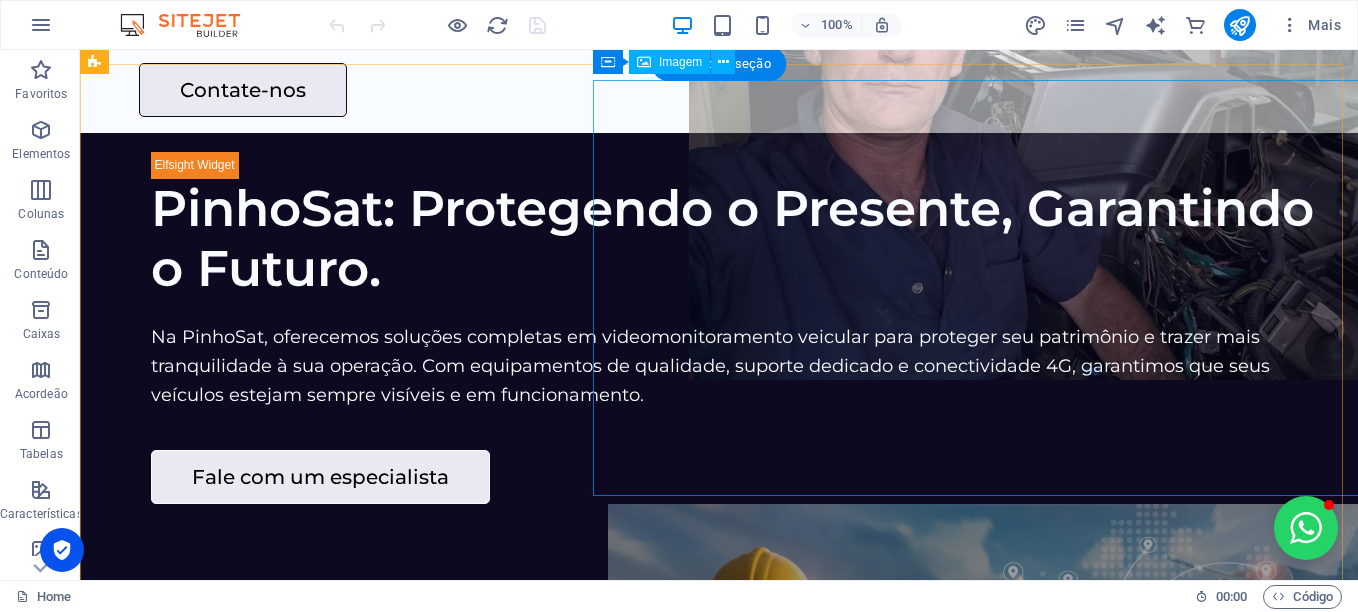 scroll, scrollTop: 0, scrollLeft: 0, axis: both 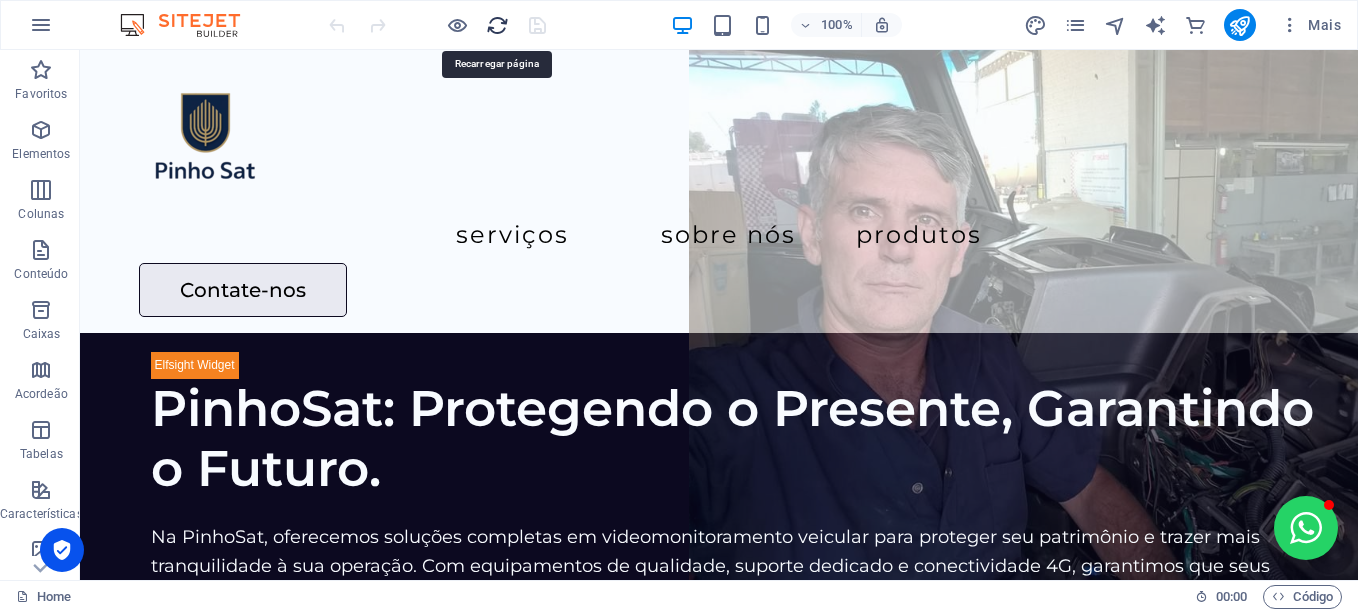 click at bounding box center (497, 25) 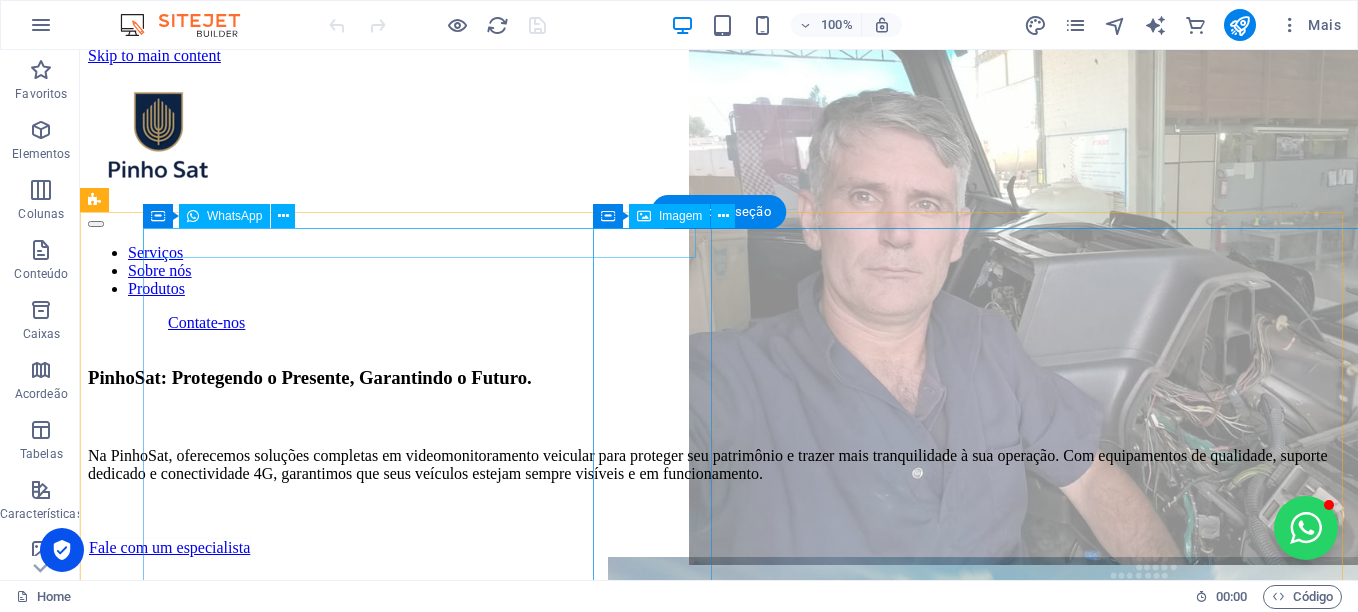 scroll, scrollTop: 0, scrollLeft: 0, axis: both 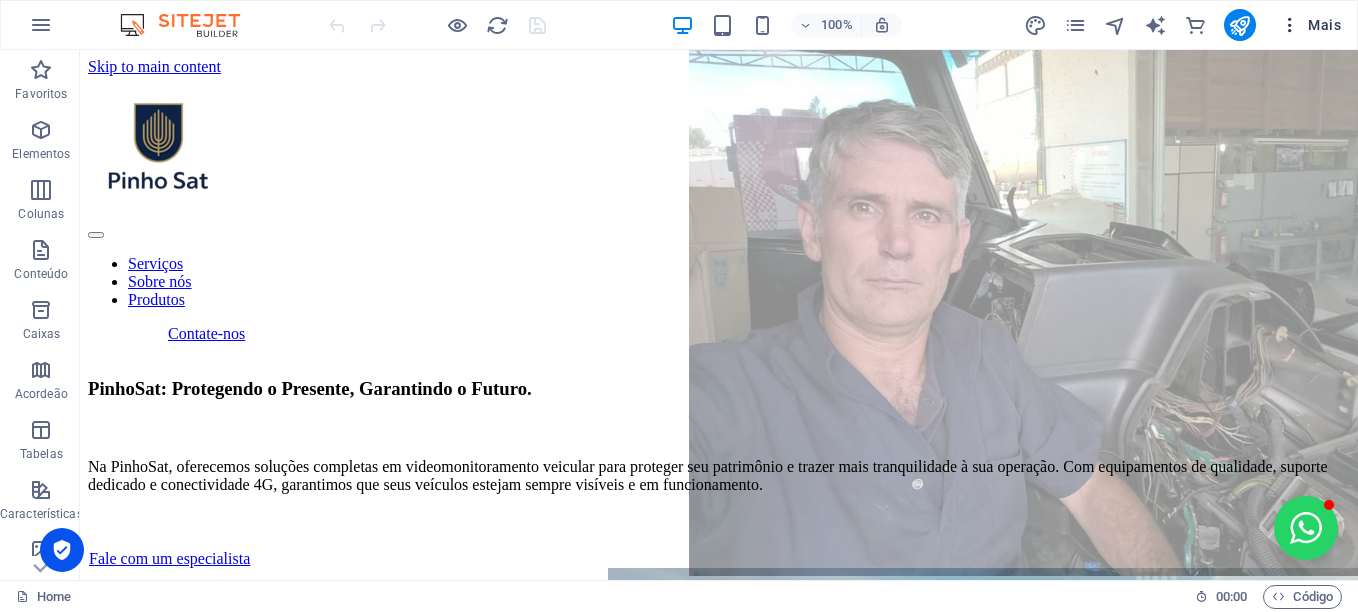 click on "Mais" at bounding box center [1310, 25] 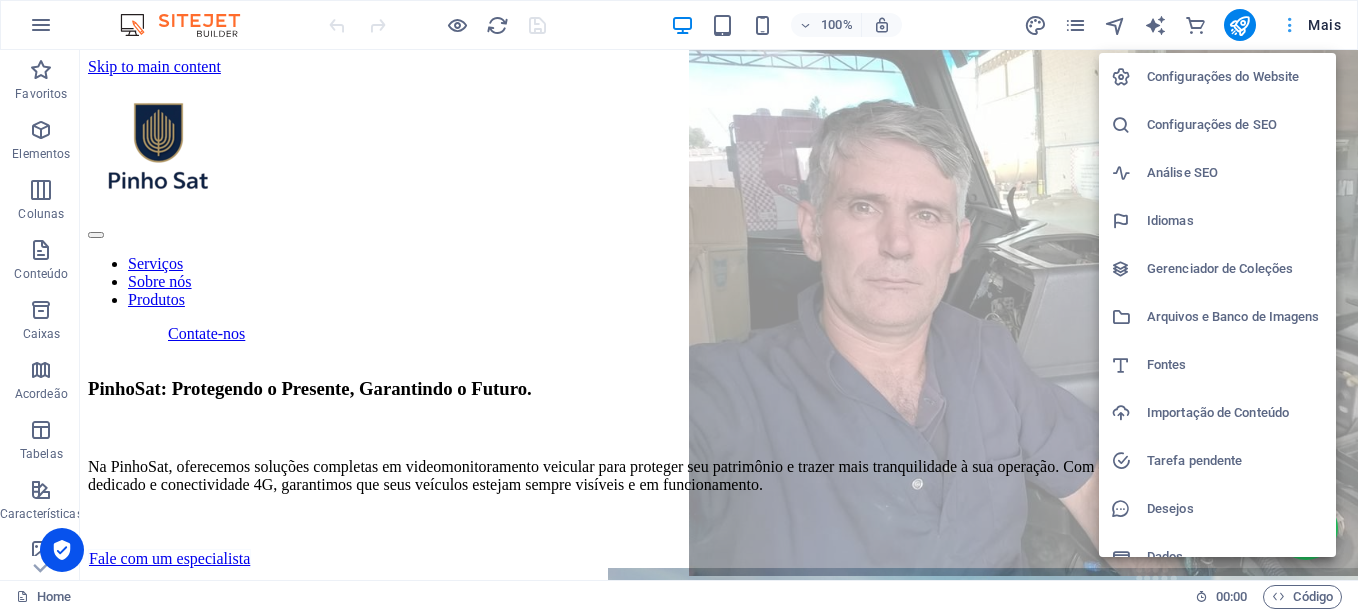 click at bounding box center [679, 306] 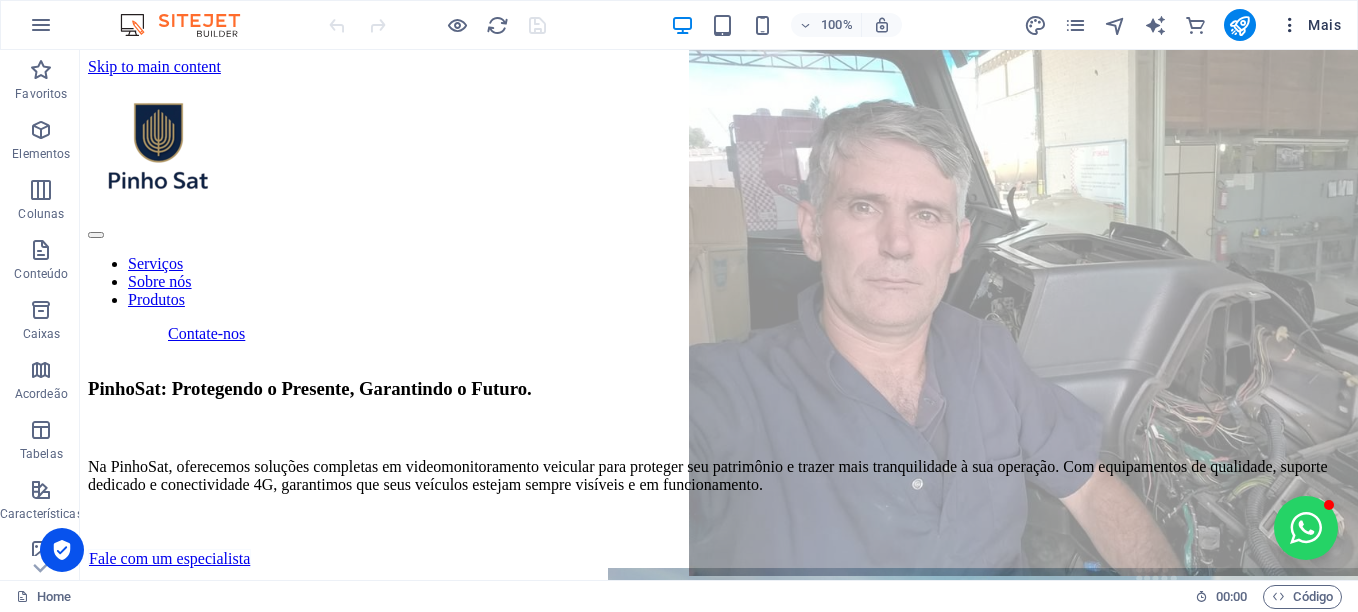 click at bounding box center [1290, 25] 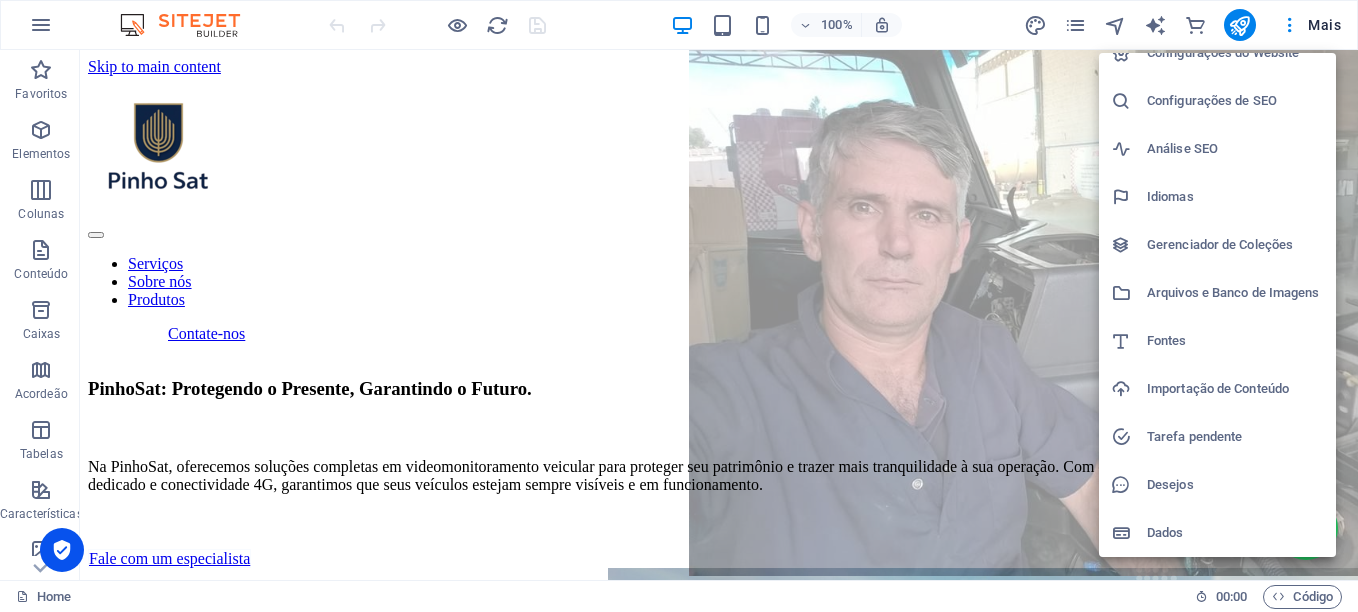 scroll, scrollTop: 0, scrollLeft: 0, axis: both 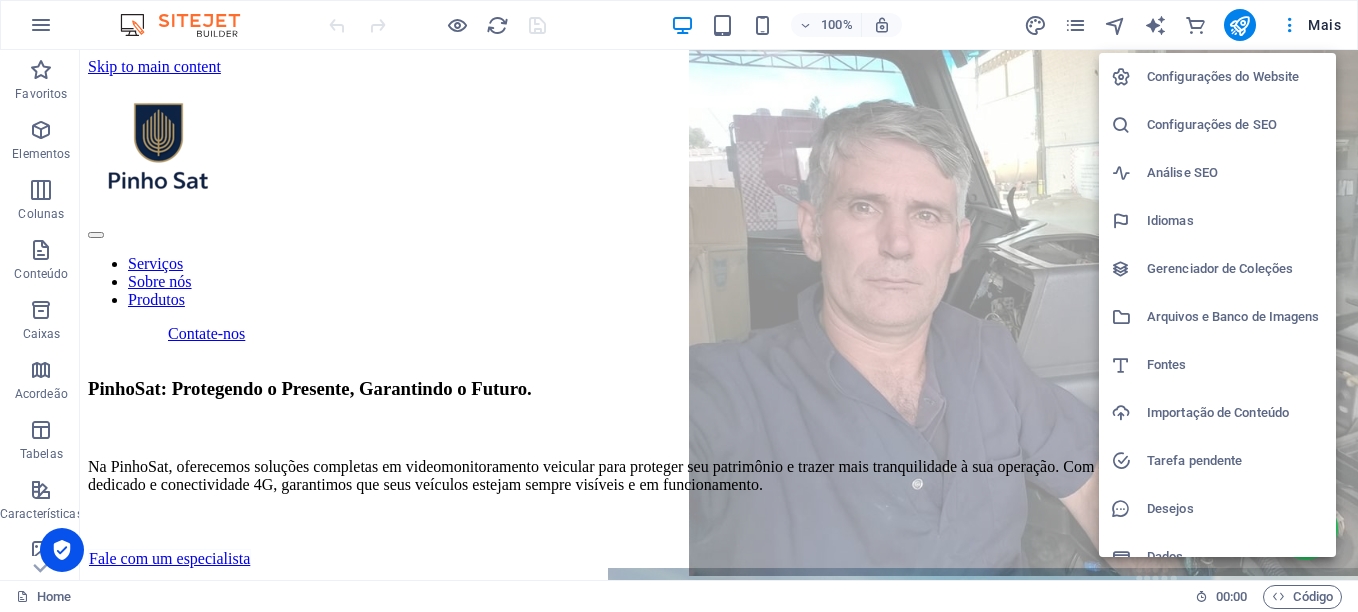 click at bounding box center (679, 306) 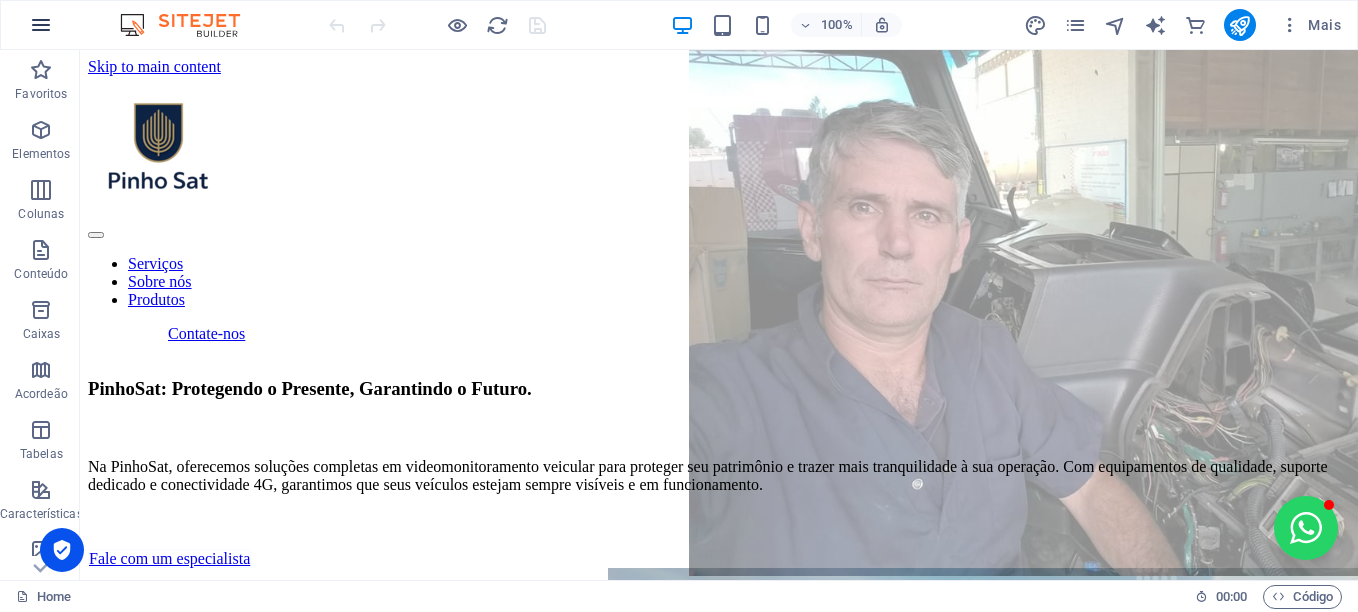 click at bounding box center (41, 25) 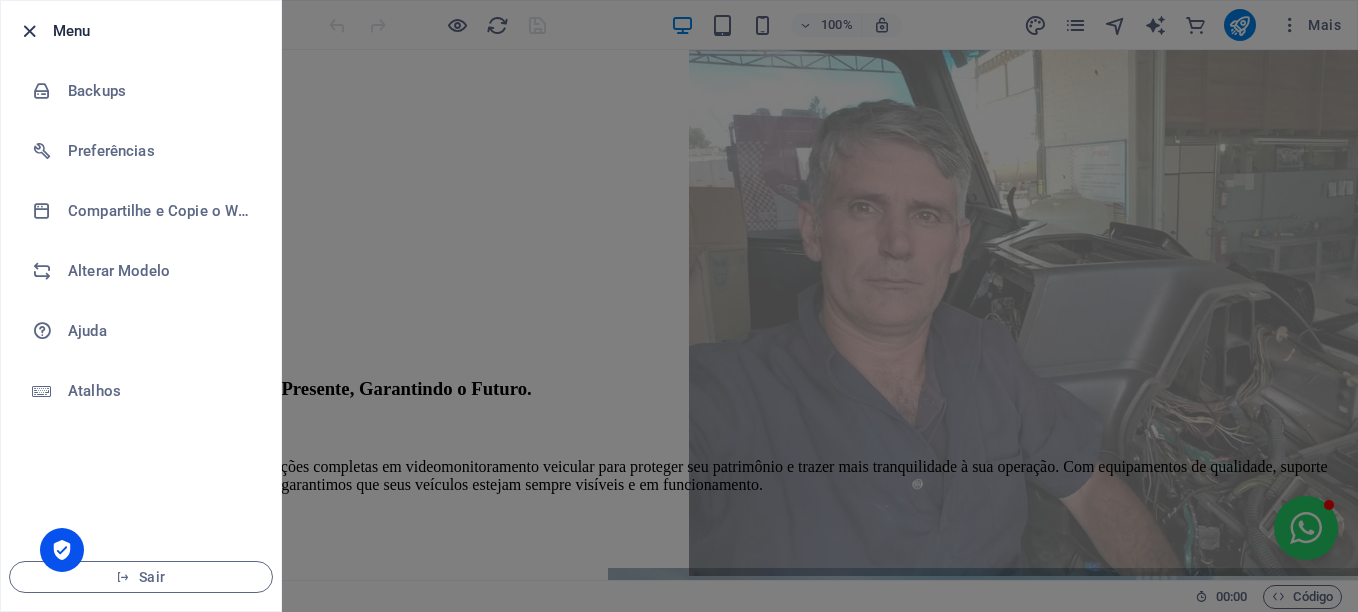 click at bounding box center (29, 31) 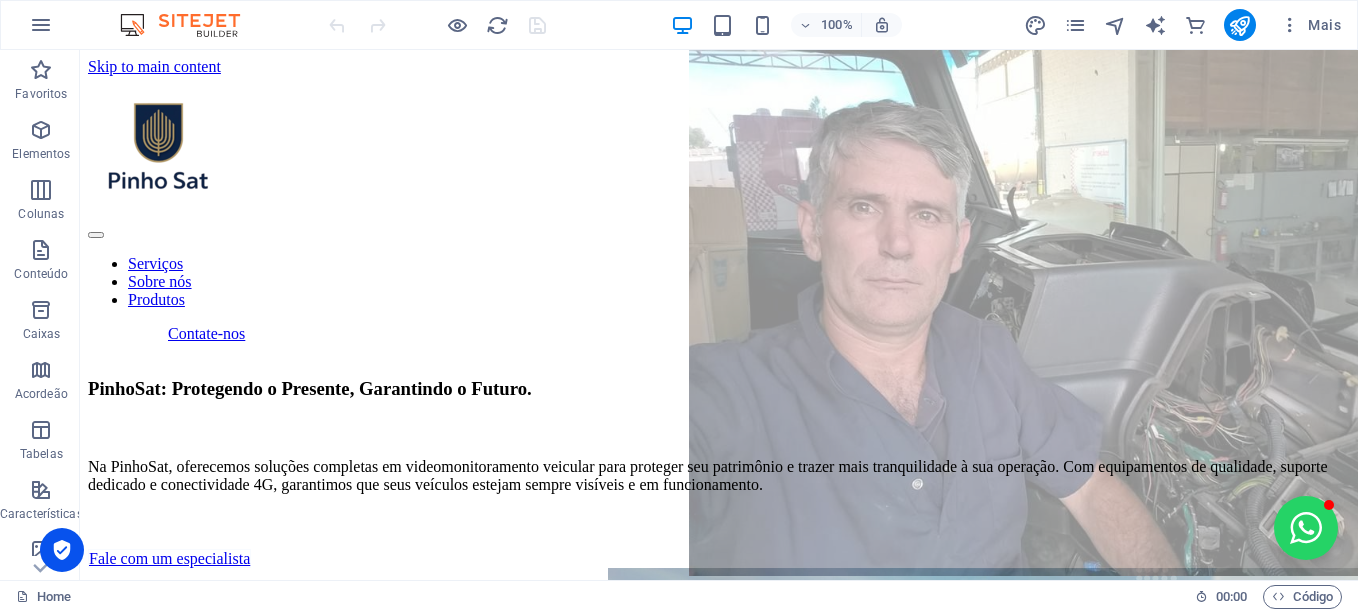 click at bounding box center (437, 25) 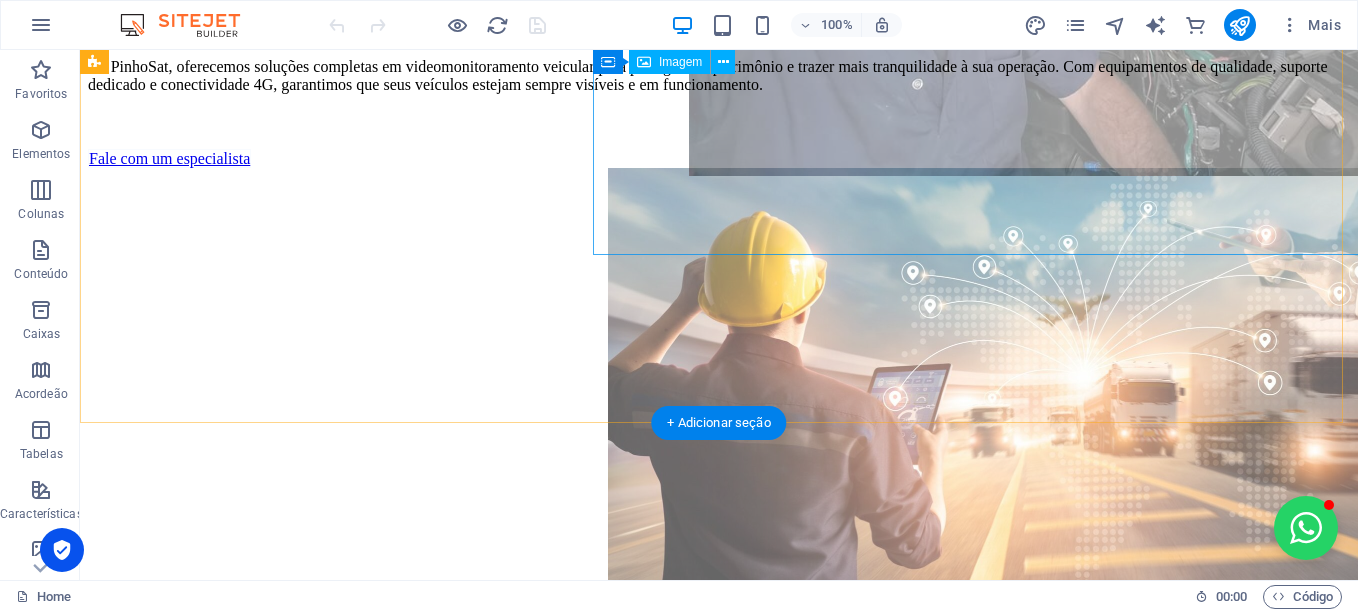 scroll, scrollTop: 0, scrollLeft: 0, axis: both 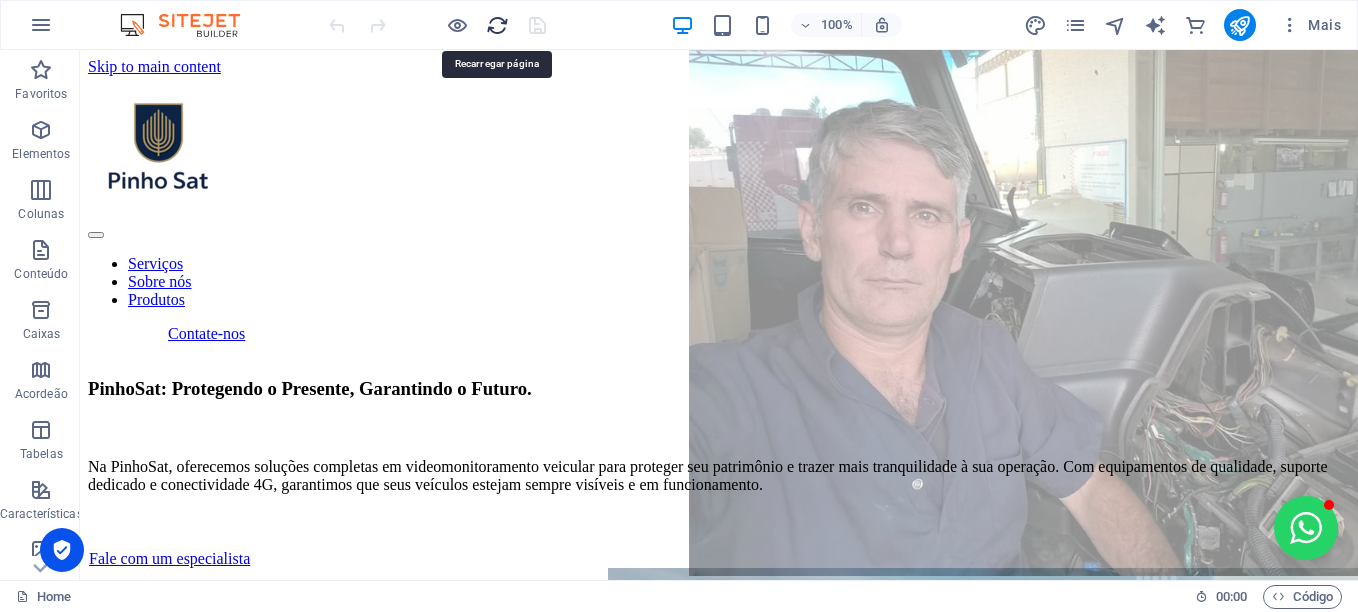 click at bounding box center [497, 25] 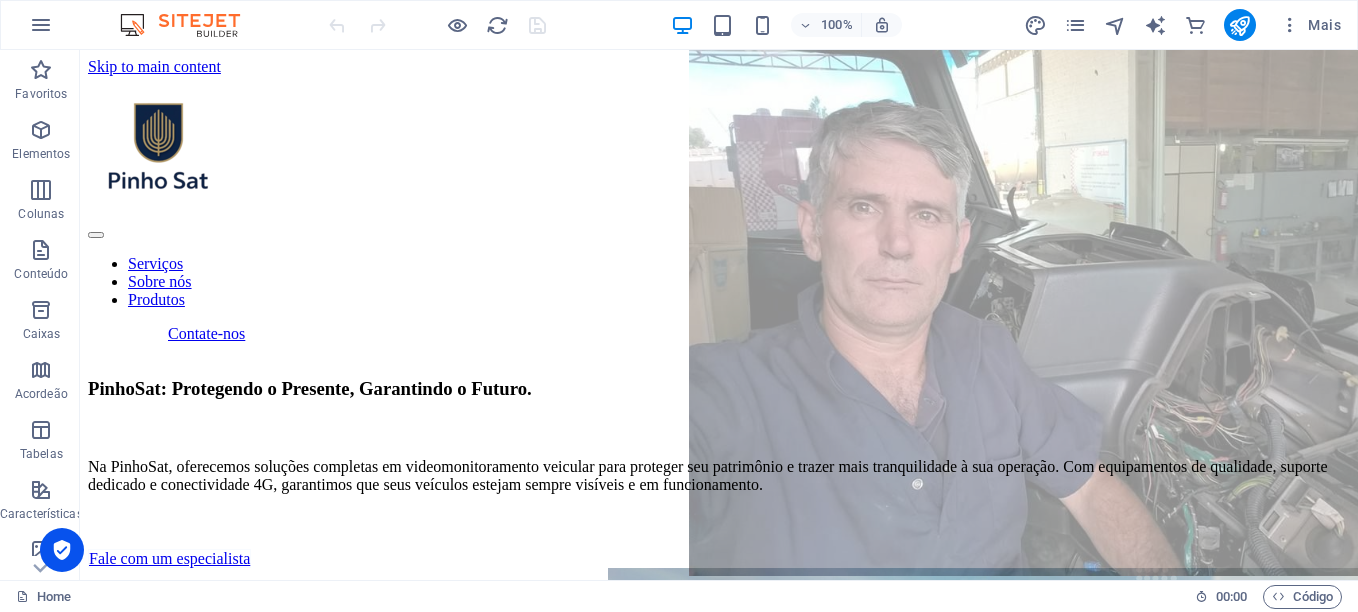 scroll, scrollTop: 0, scrollLeft: 0, axis: both 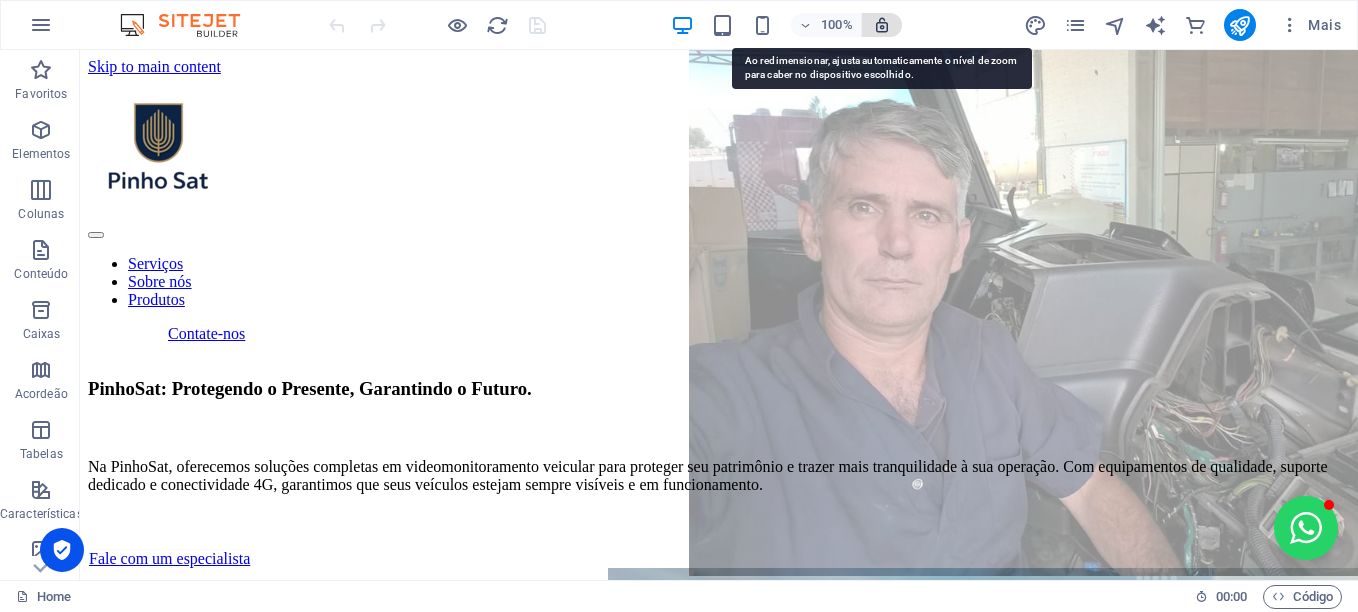 click at bounding box center [882, 25] 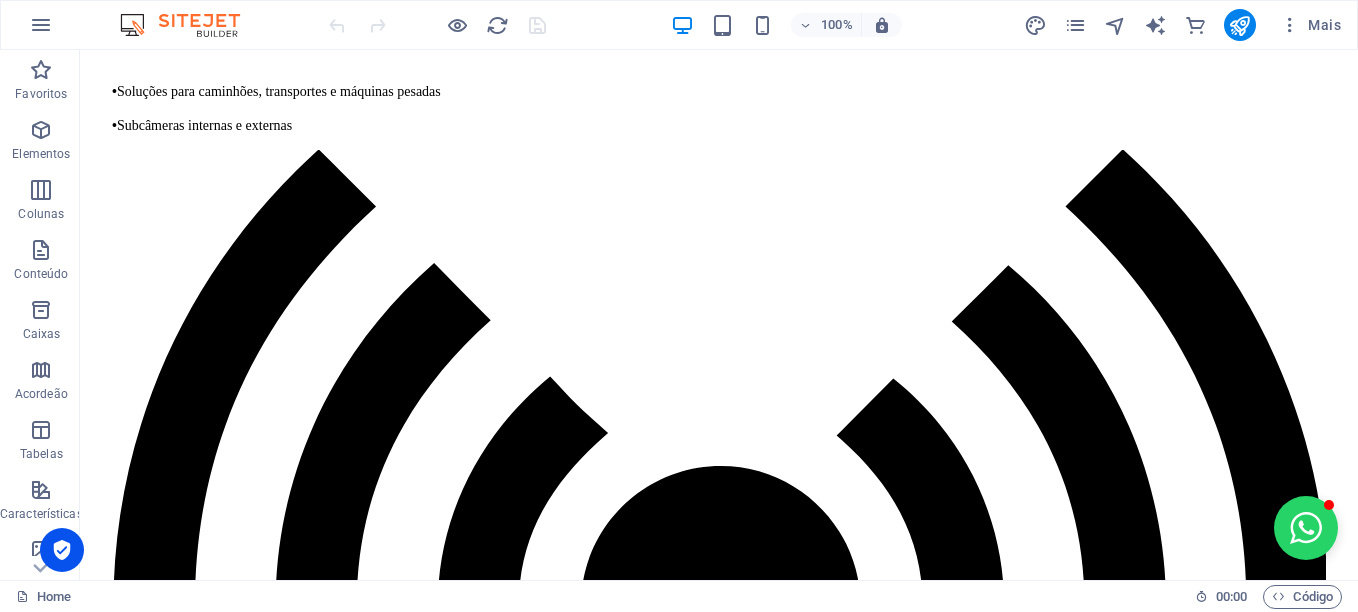 scroll, scrollTop: 2400, scrollLeft: 0, axis: vertical 